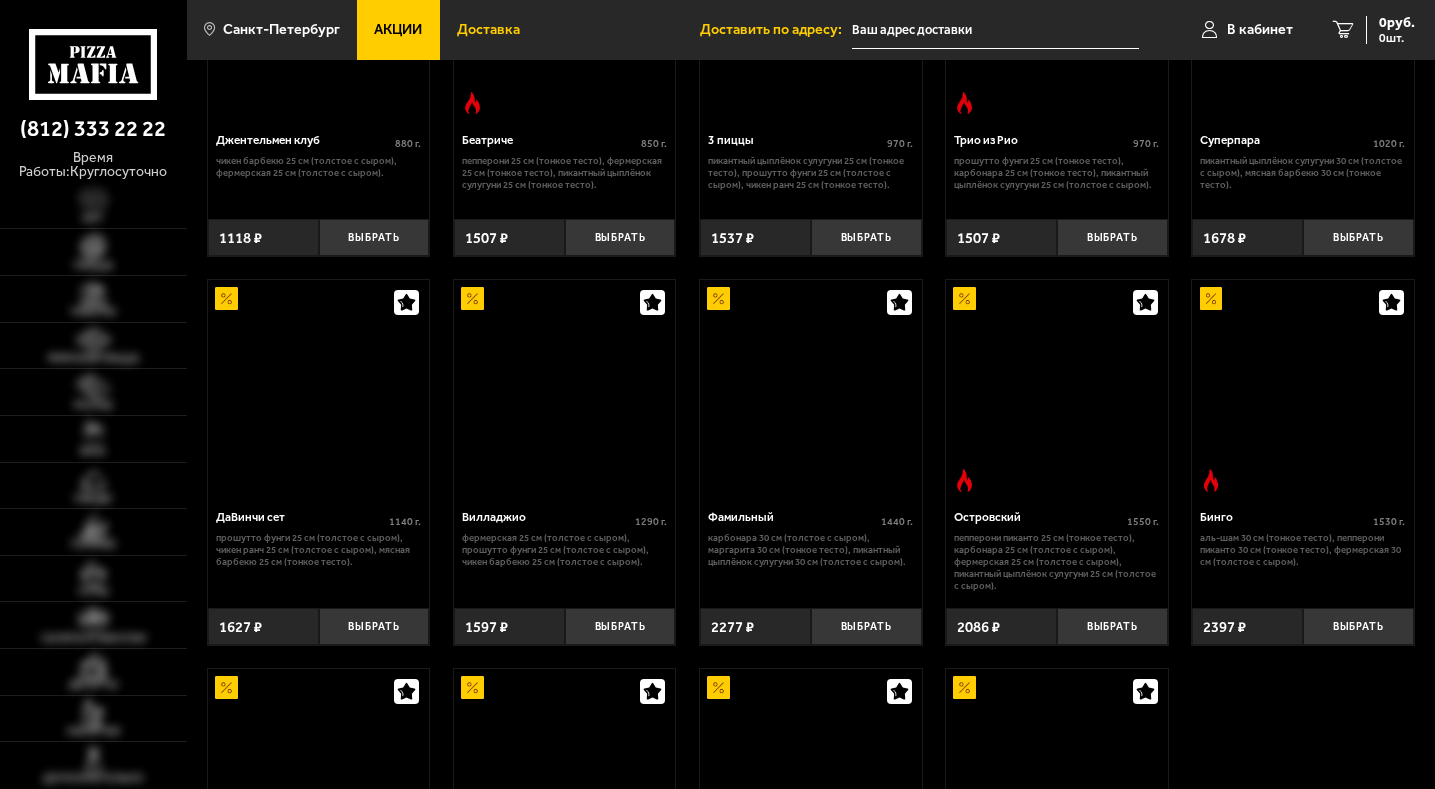 scroll, scrollTop: 800, scrollLeft: 0, axis: vertical 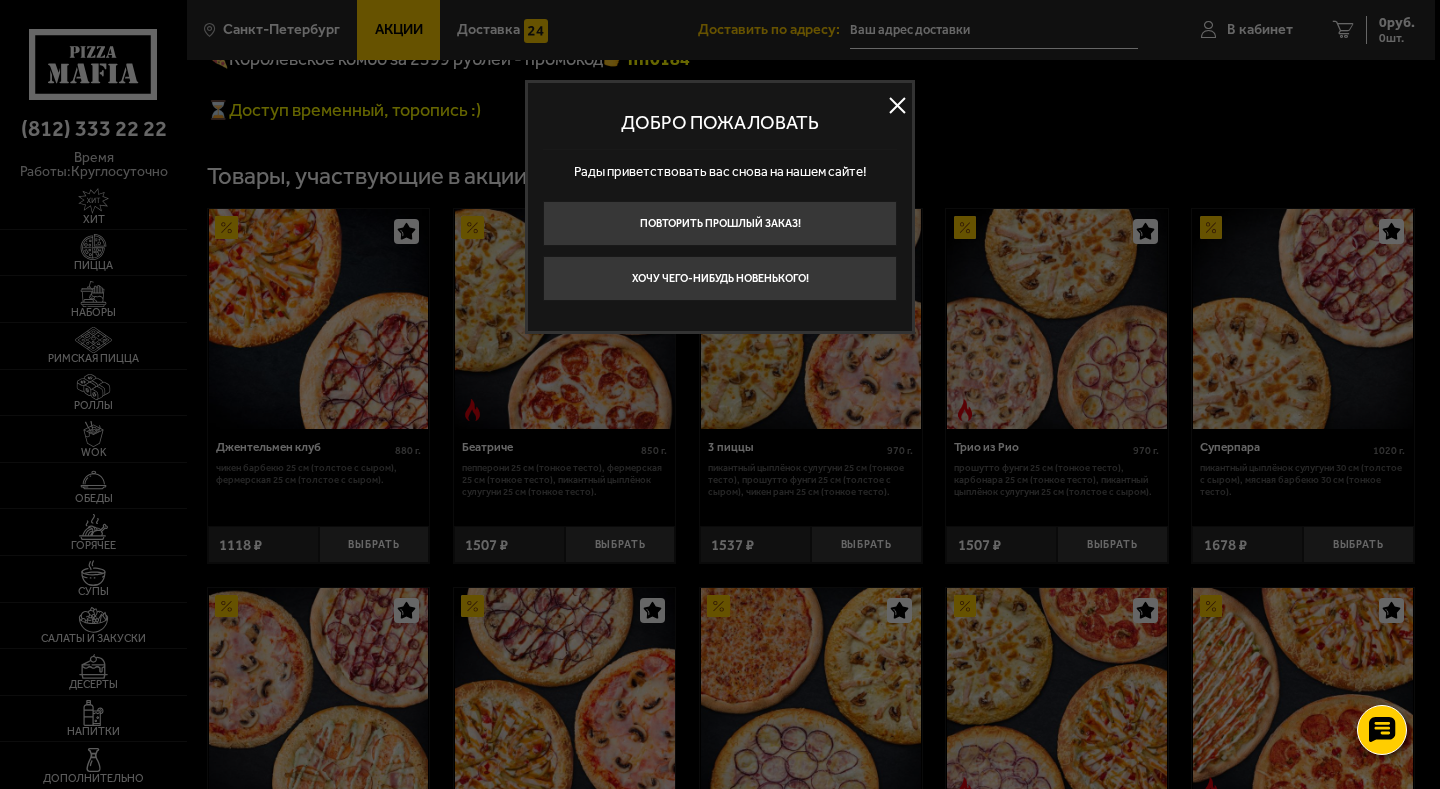click at bounding box center (897, 105) 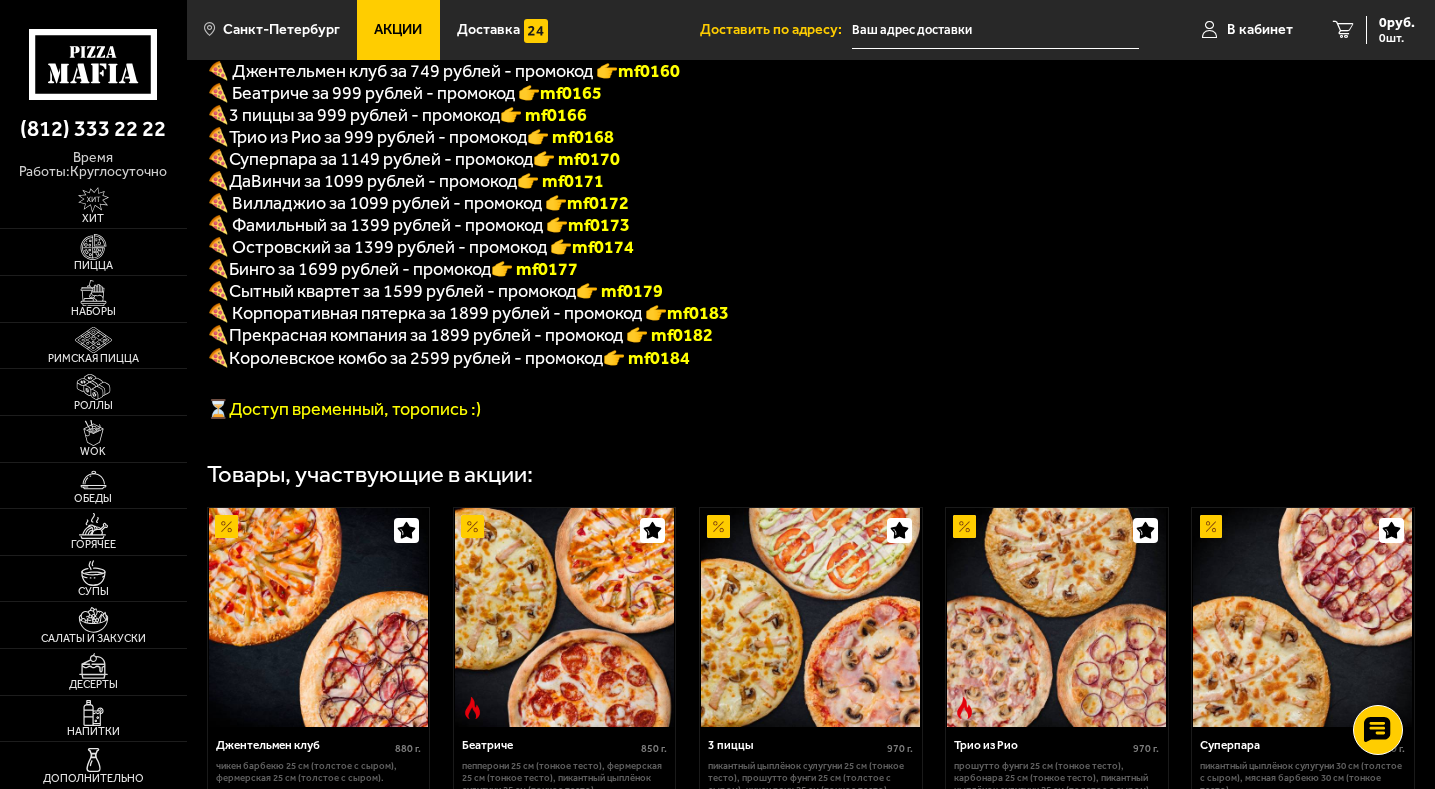 scroll, scrollTop: 400, scrollLeft: 0, axis: vertical 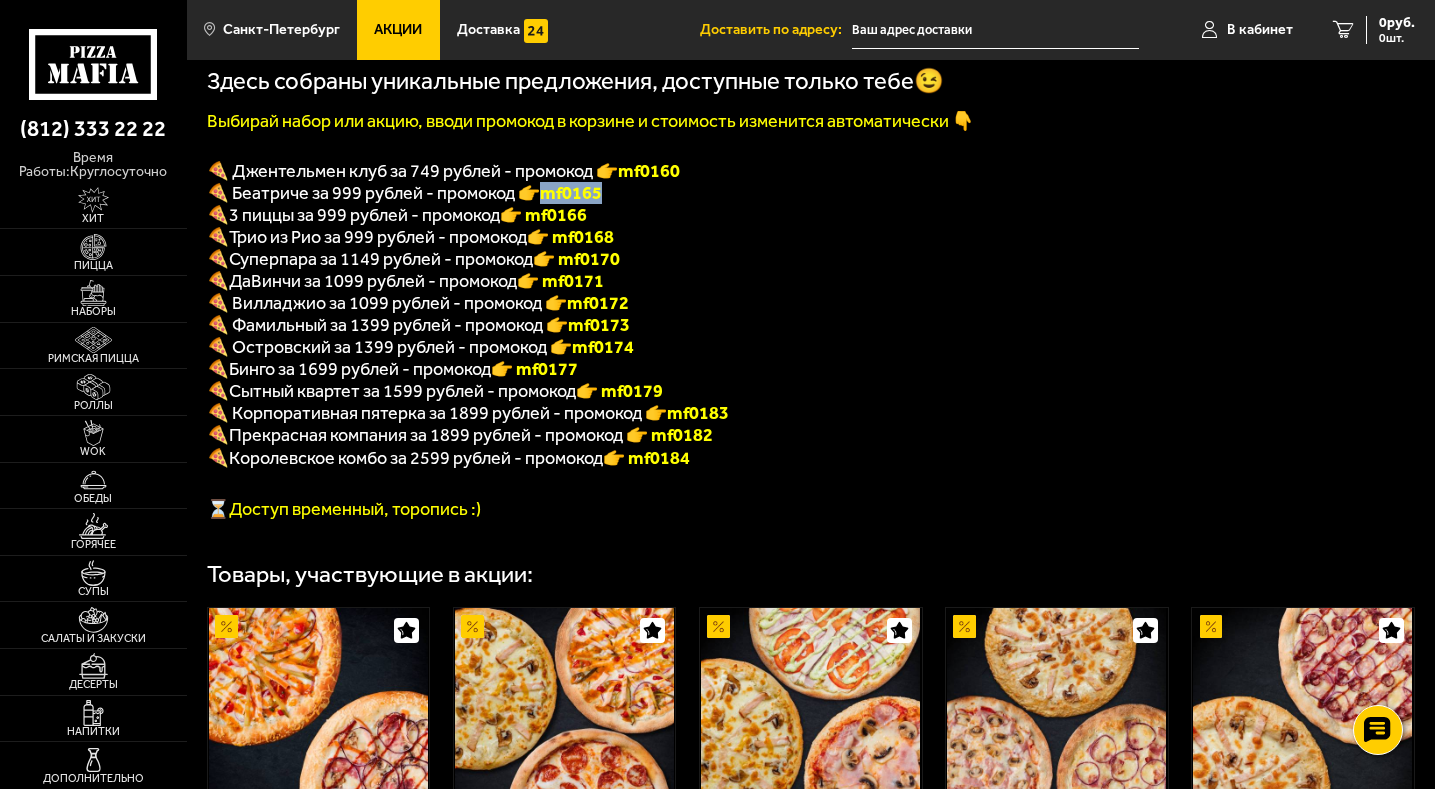 drag, startPoint x: 566, startPoint y: 207, endPoint x: 619, endPoint y: 203, distance: 53.15073 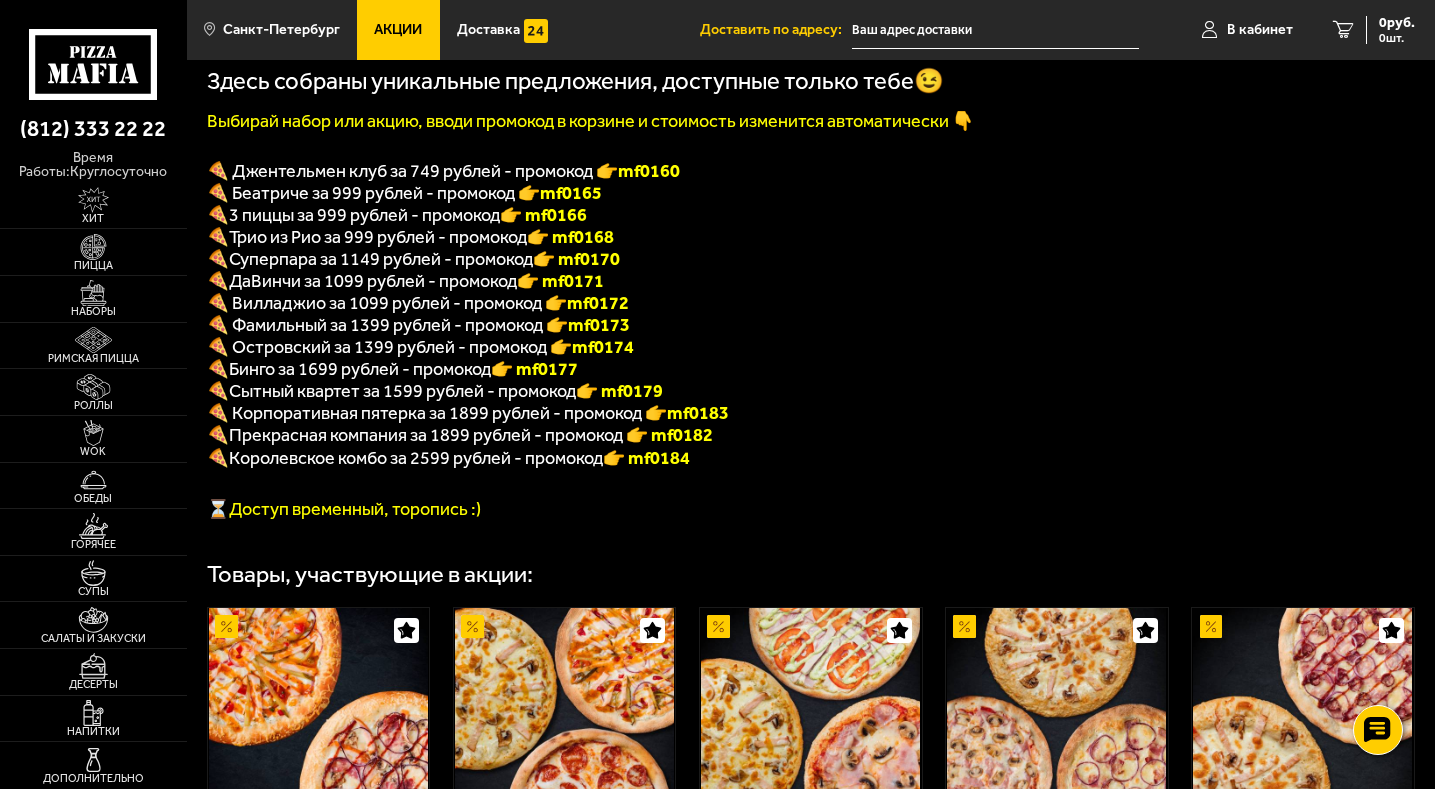click on "mf0165" at bounding box center (571, 193) 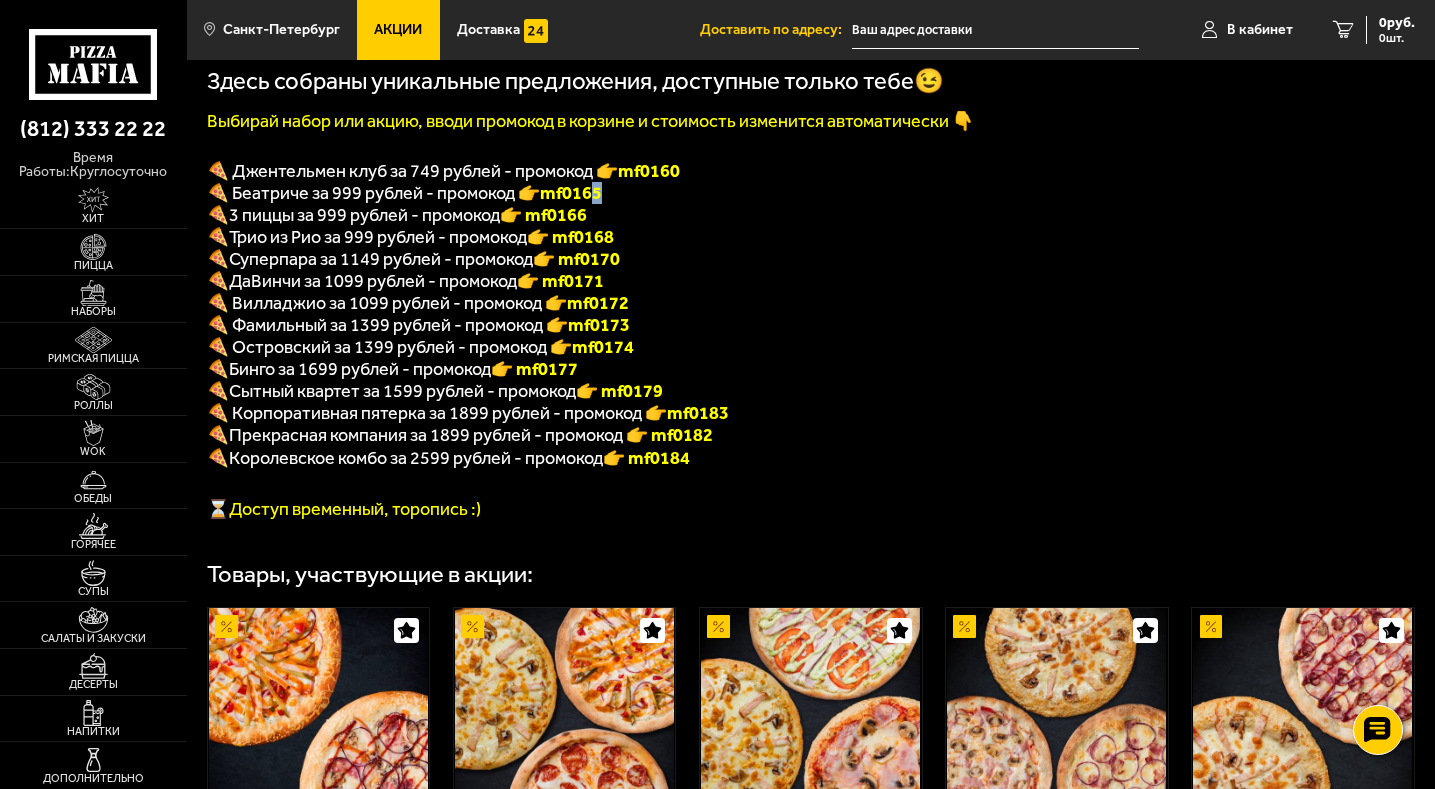 drag, startPoint x: 605, startPoint y: 202, endPoint x: 637, endPoint y: 194, distance: 32.984844 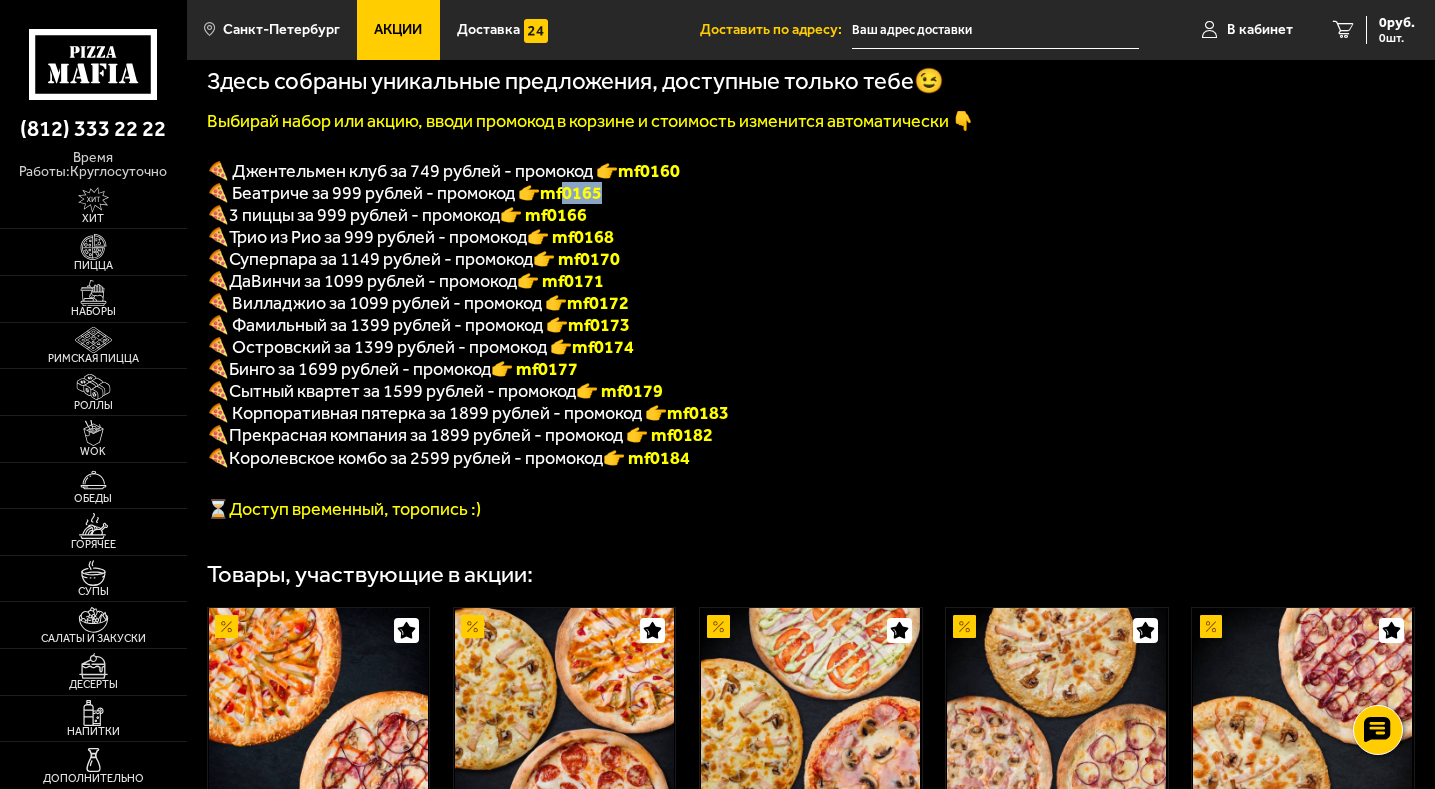 drag, startPoint x: 622, startPoint y: 200, endPoint x: 580, endPoint y: 202, distance: 42.047592 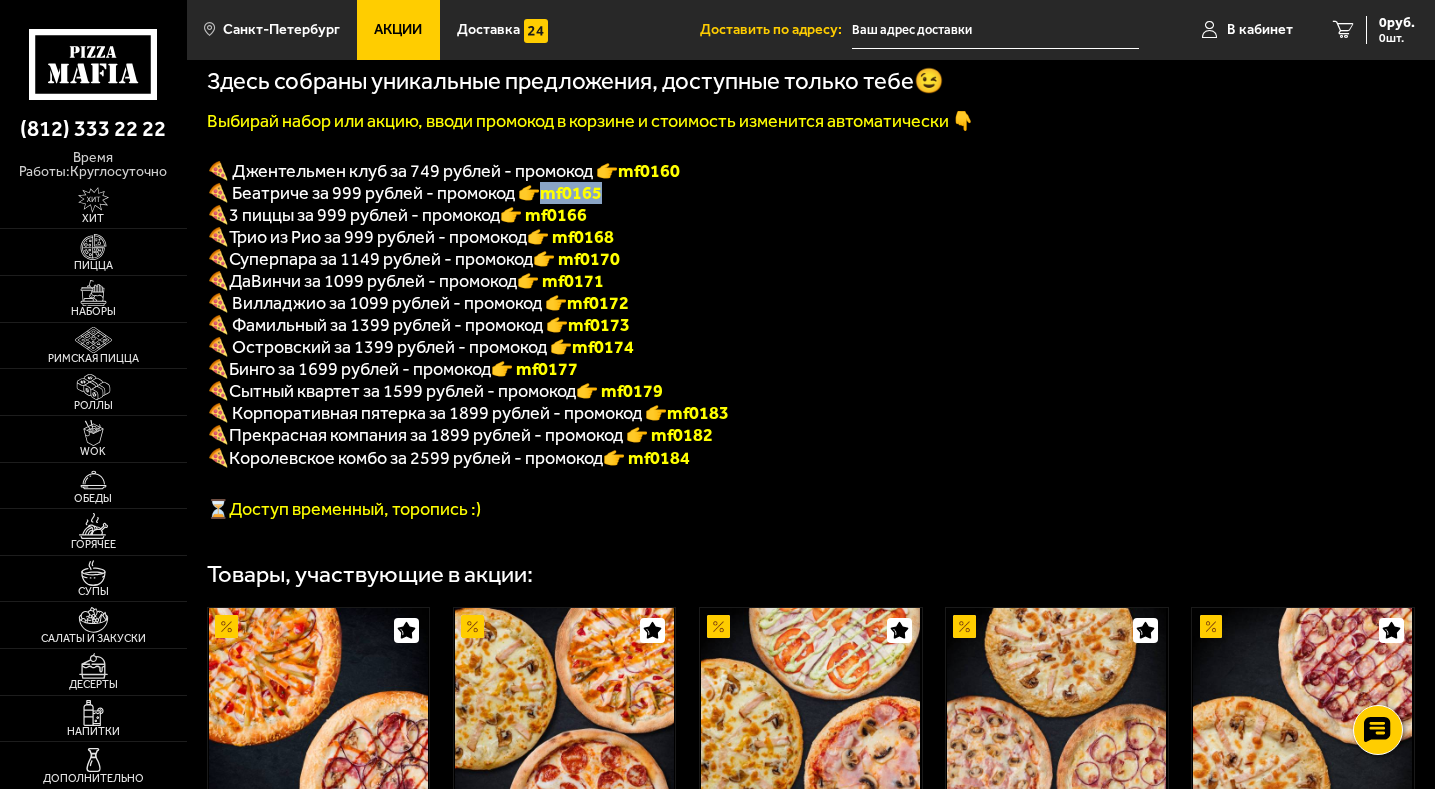 drag, startPoint x: 554, startPoint y: 206, endPoint x: 618, endPoint y: 198, distance: 64.49806 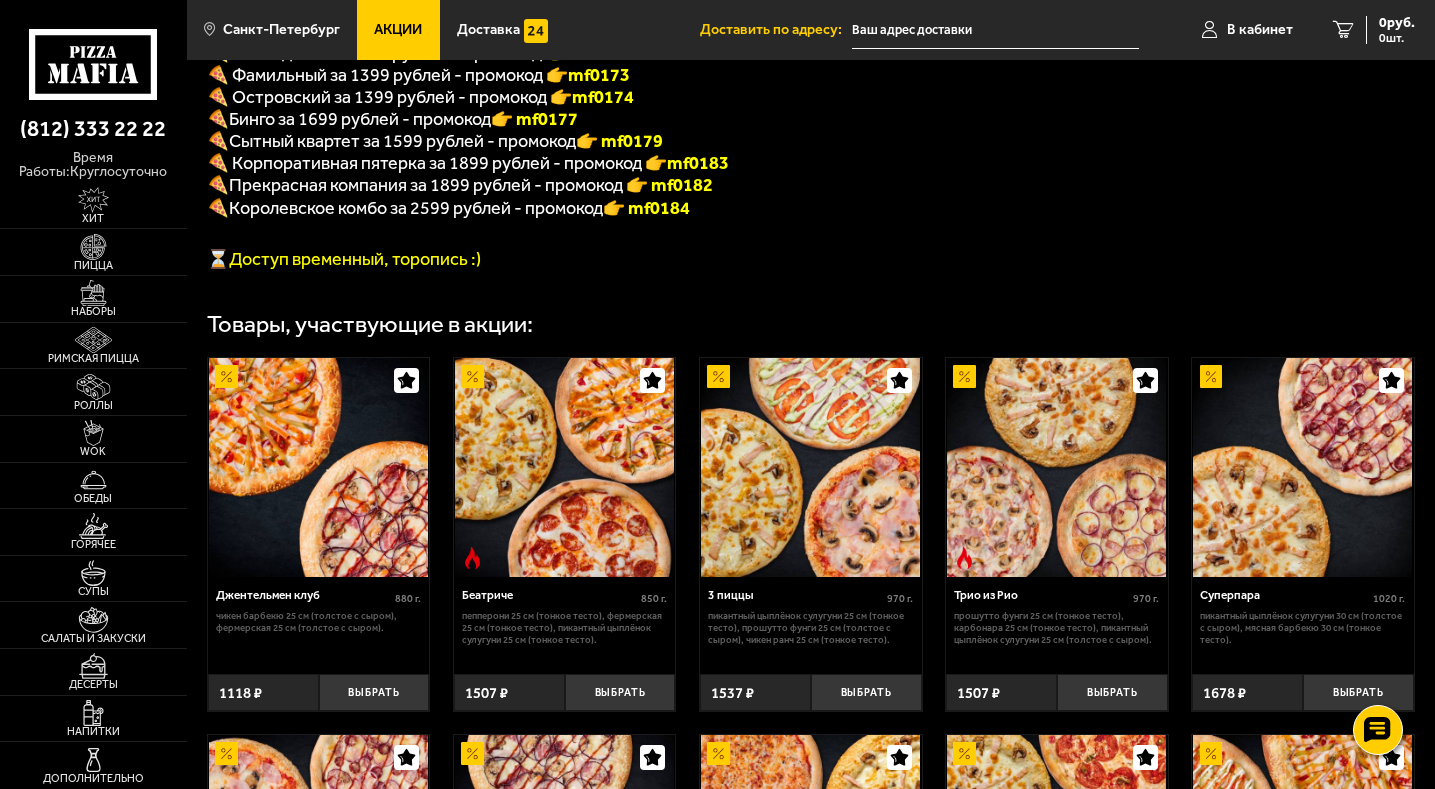 scroll, scrollTop: 800, scrollLeft: 0, axis: vertical 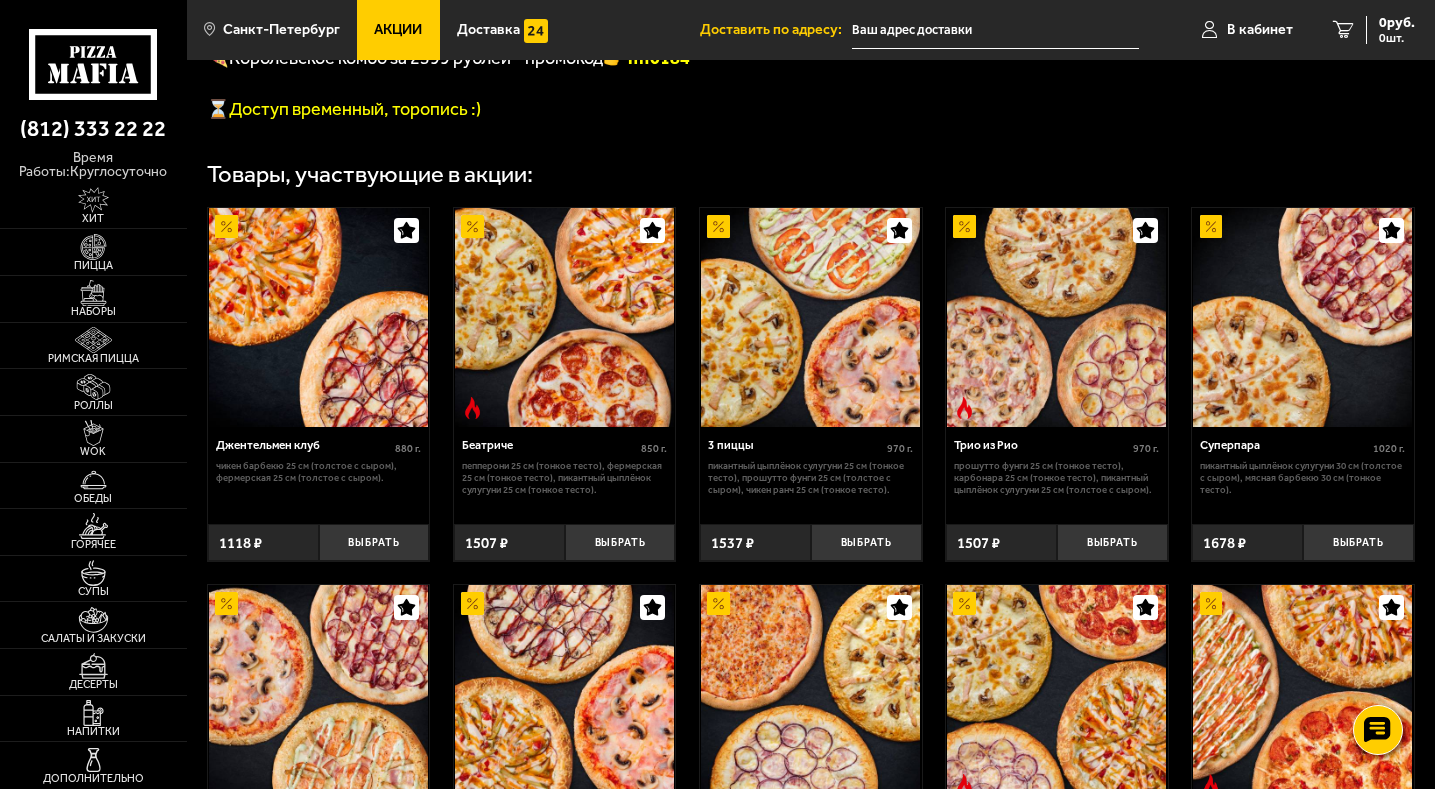click at bounding box center (565, 317) 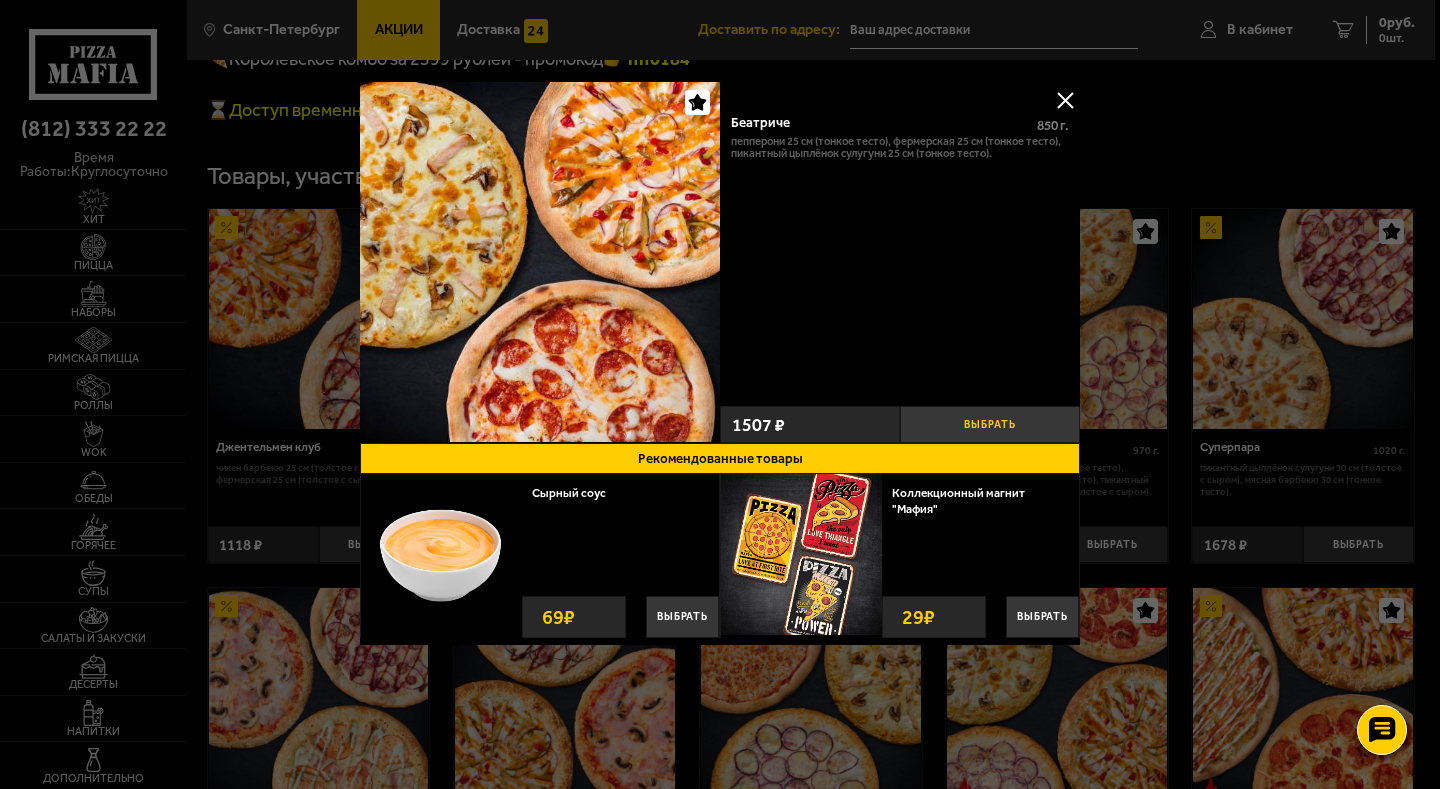 click on "Выбрать" at bounding box center [990, 424] 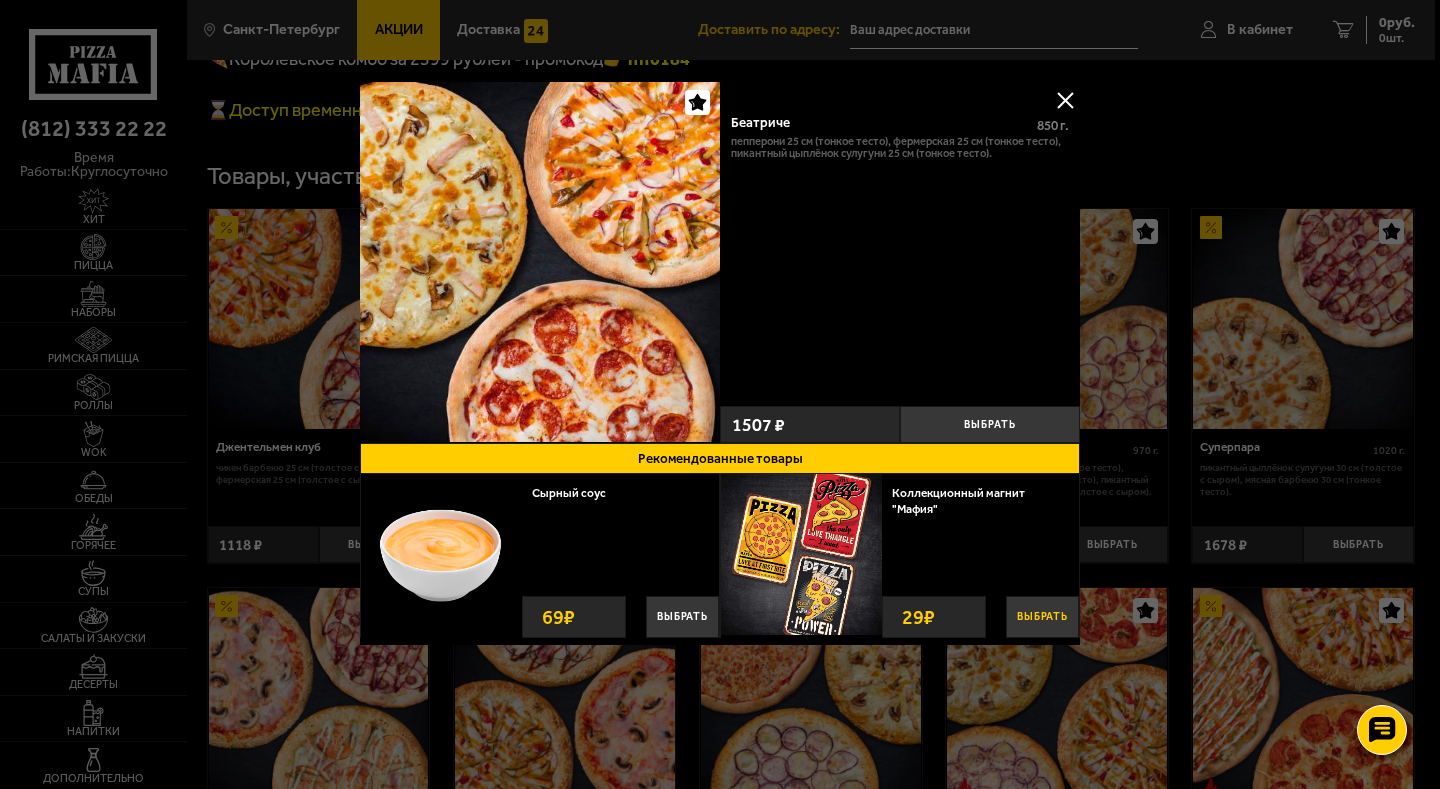click on "Выбрать" at bounding box center (1042, 617) 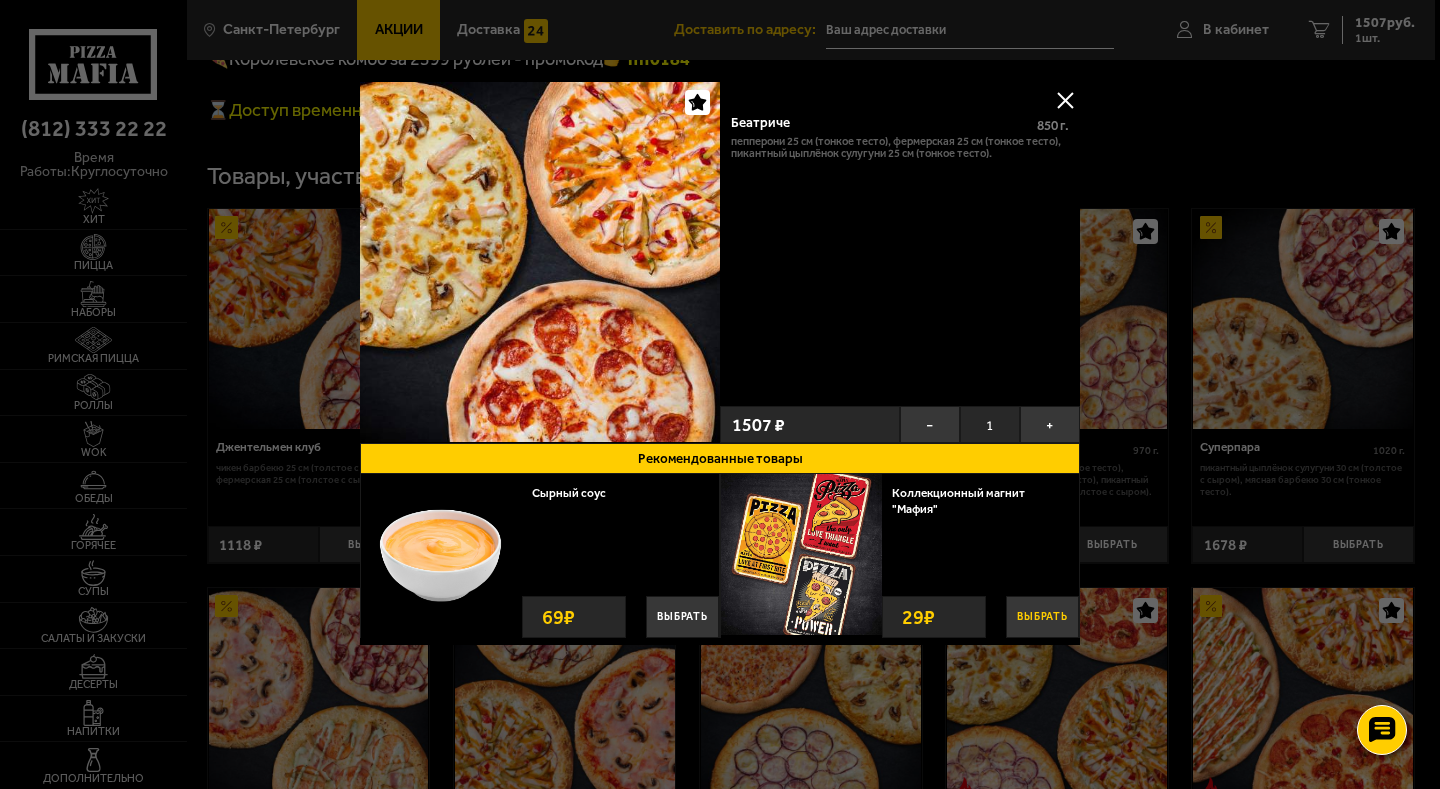 click on "Выбрать" at bounding box center [1042, 617] 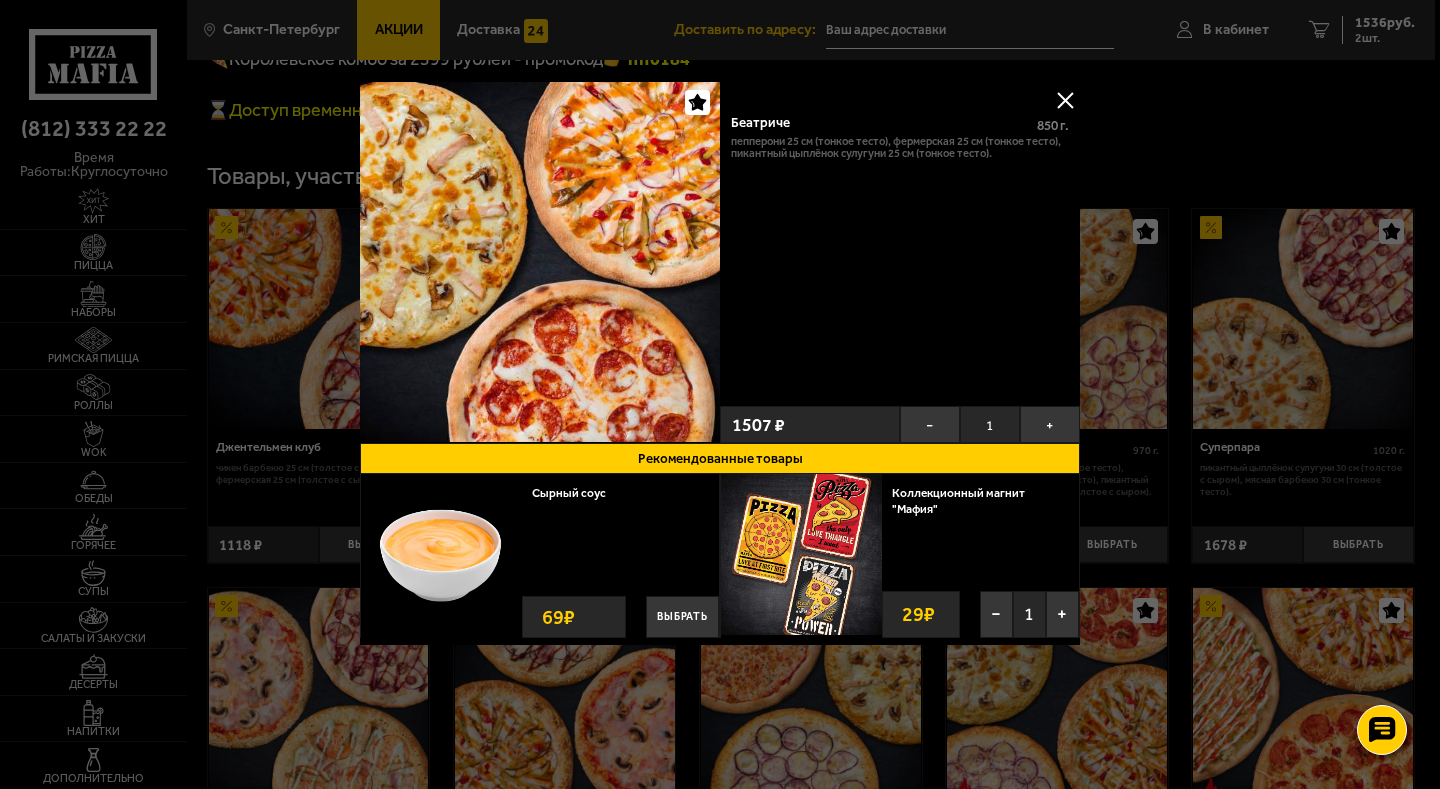 click at bounding box center (1065, 100) 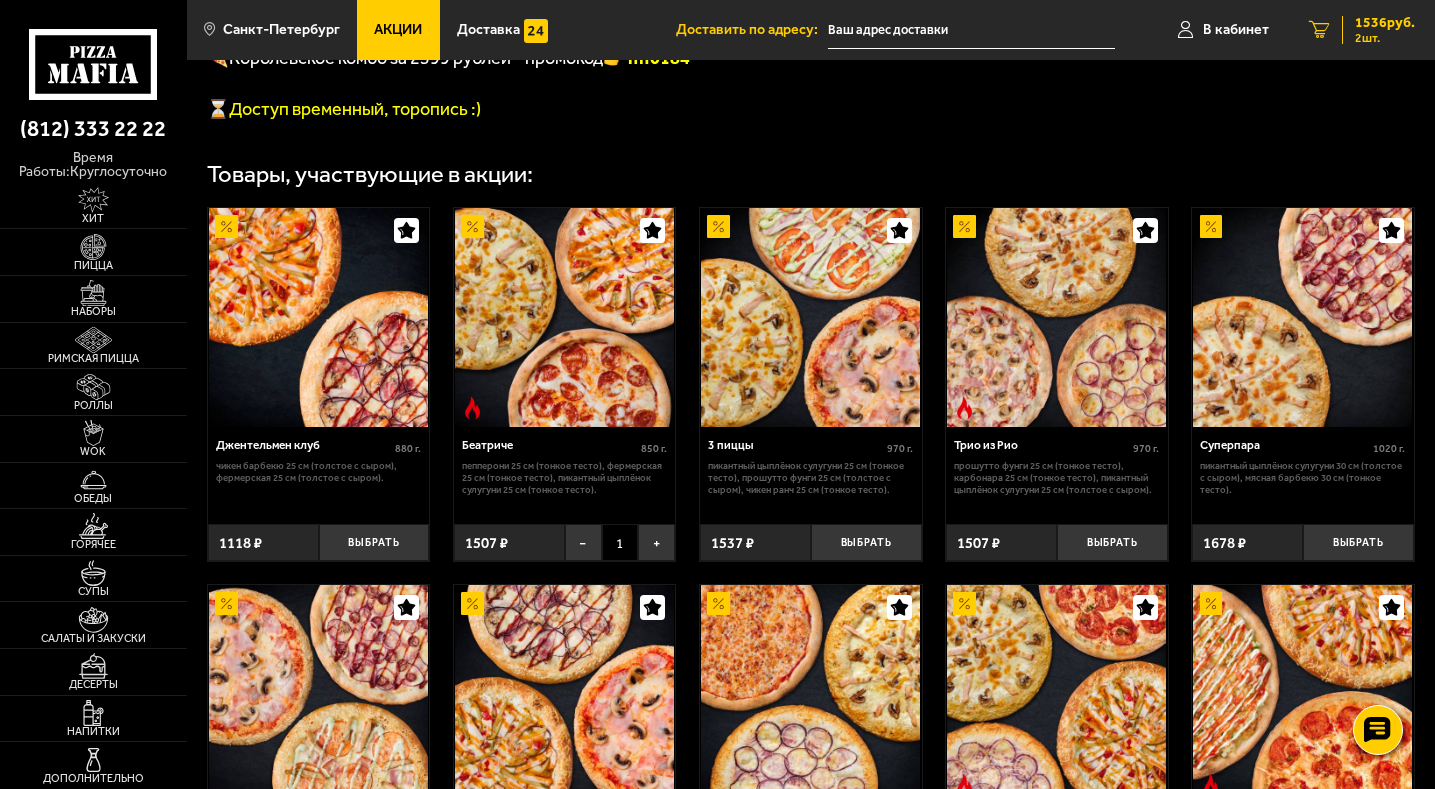 click on "[NUMBER] руб." at bounding box center (1385, 23) 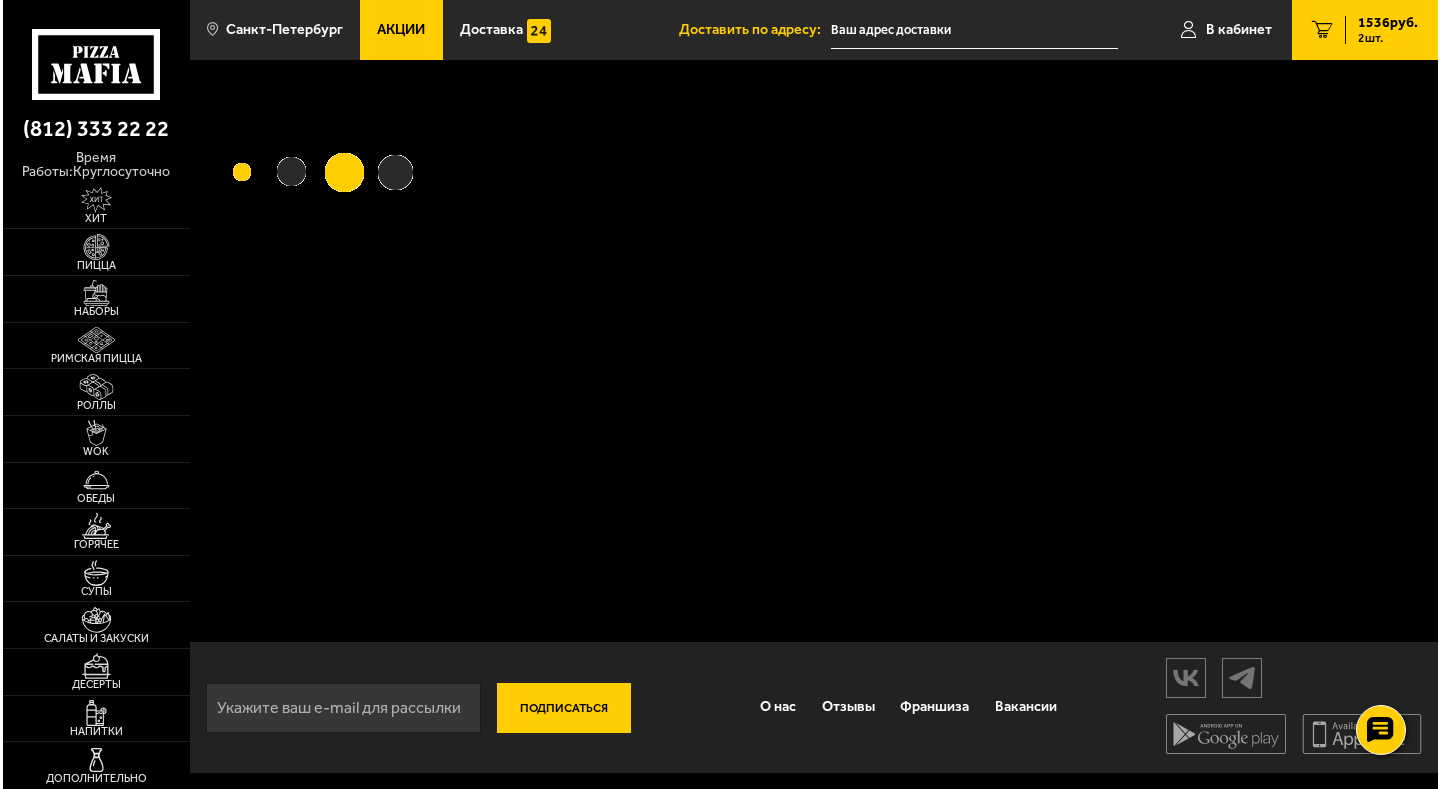 scroll, scrollTop: 0, scrollLeft: 0, axis: both 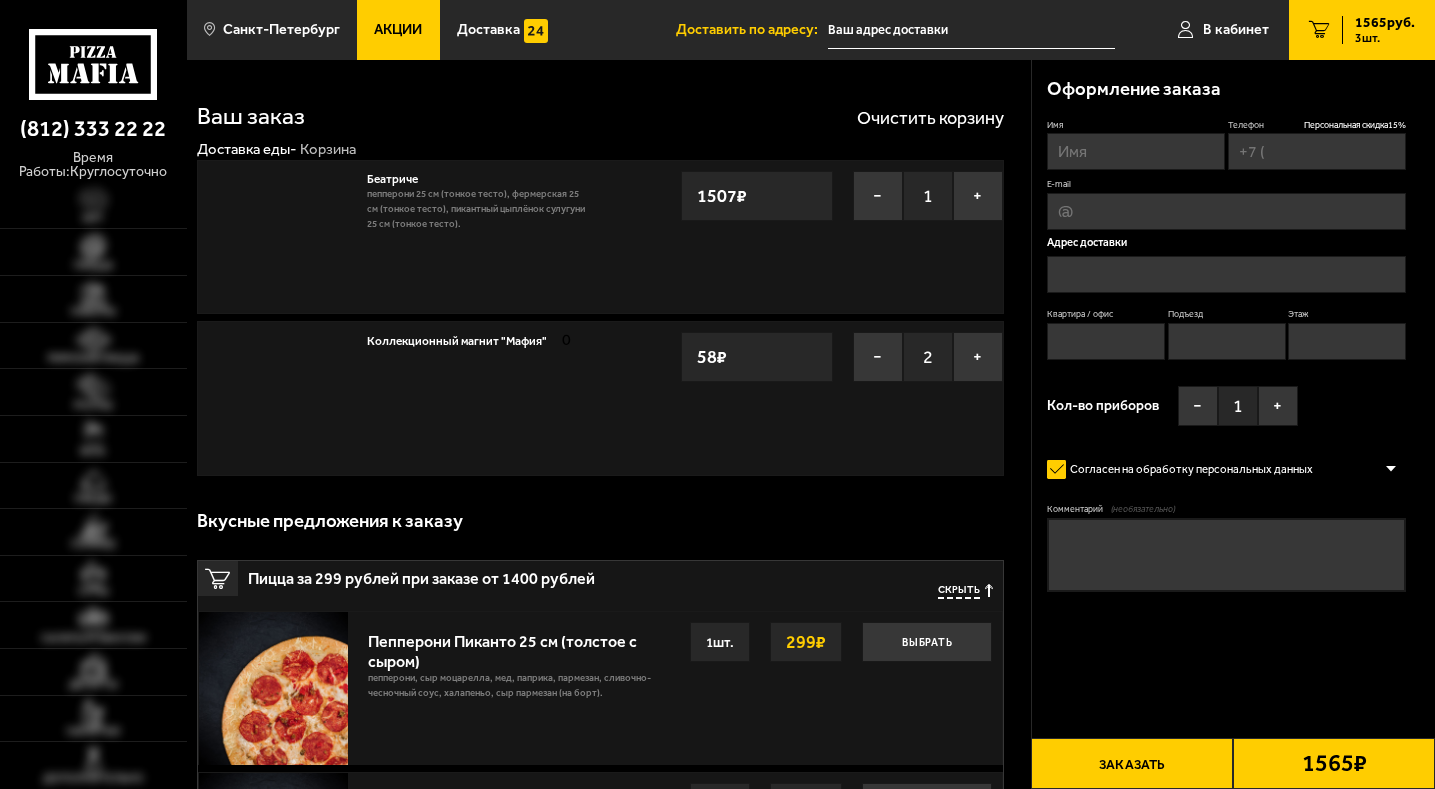 type on "+7 ([PHONE])" 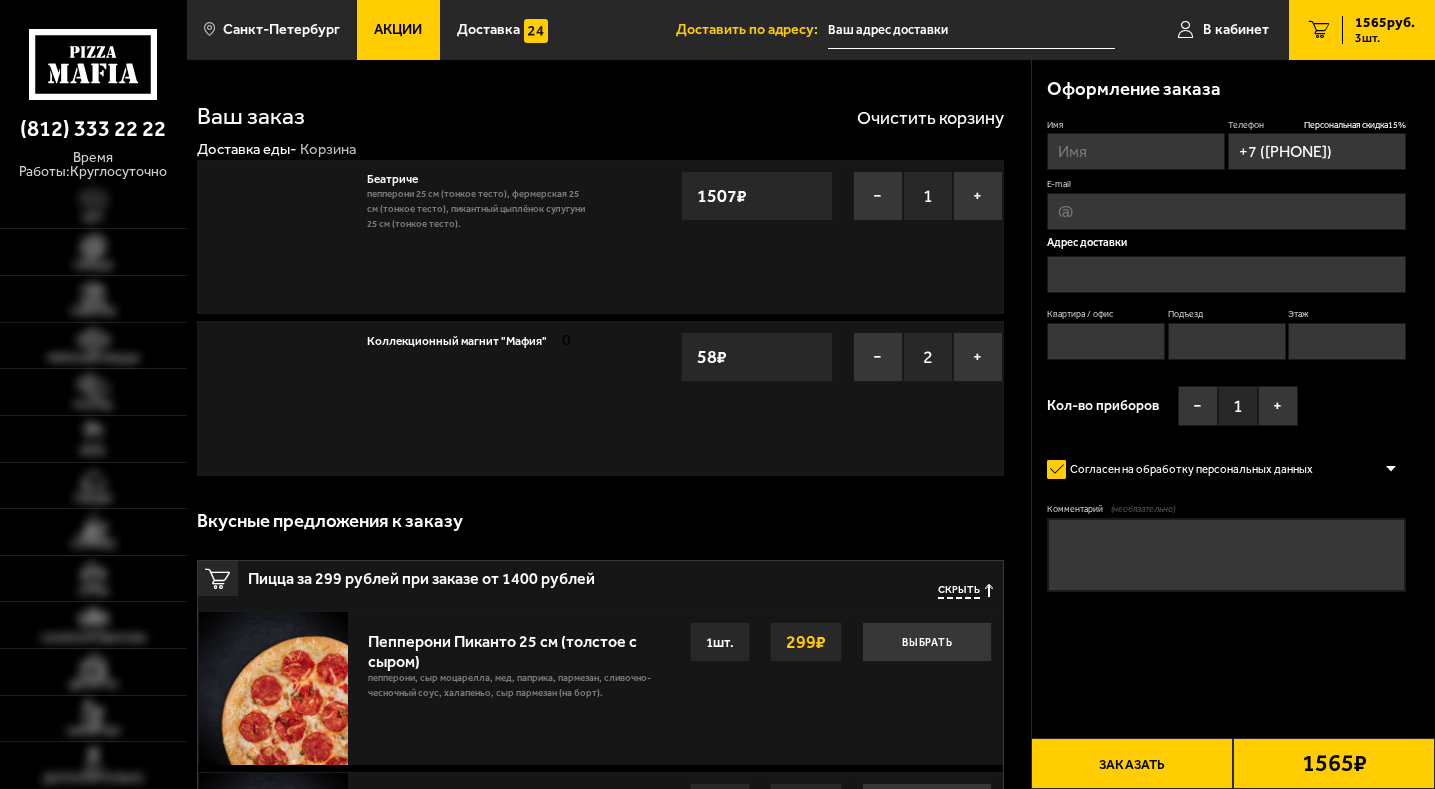 type on "улица [STREET], [HOUSE_NUMBER]" 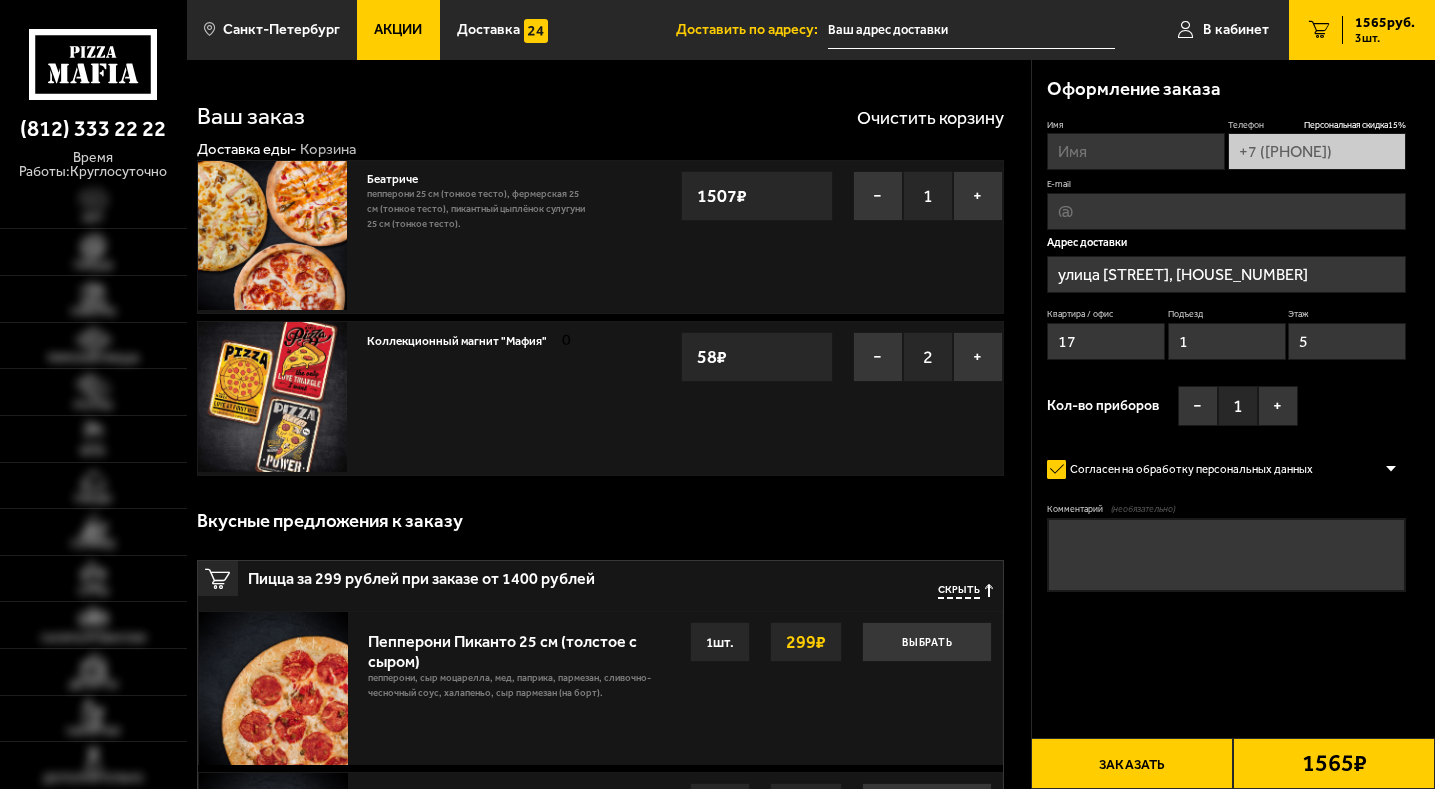 scroll, scrollTop: 0, scrollLeft: 0, axis: both 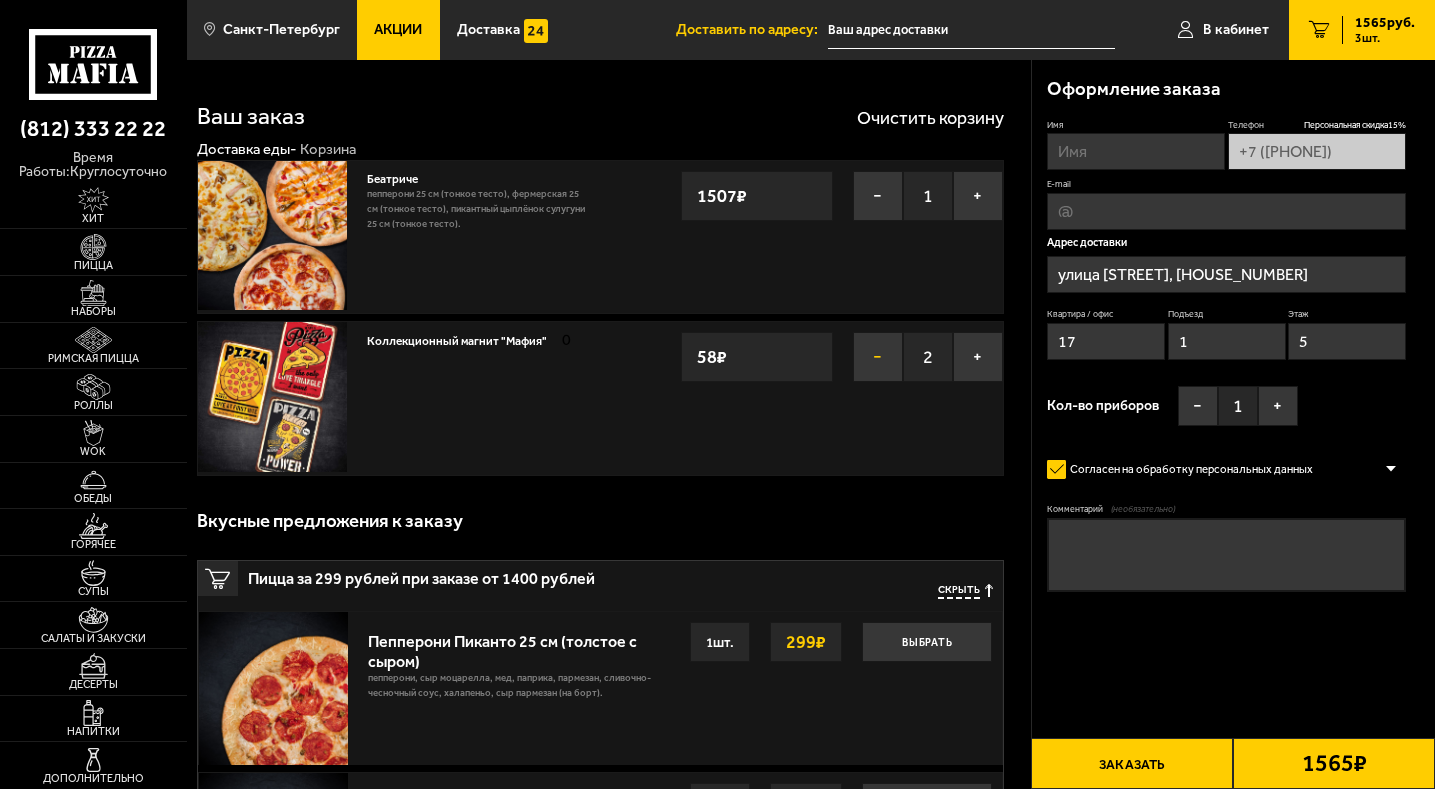 click on "−" at bounding box center [878, 357] 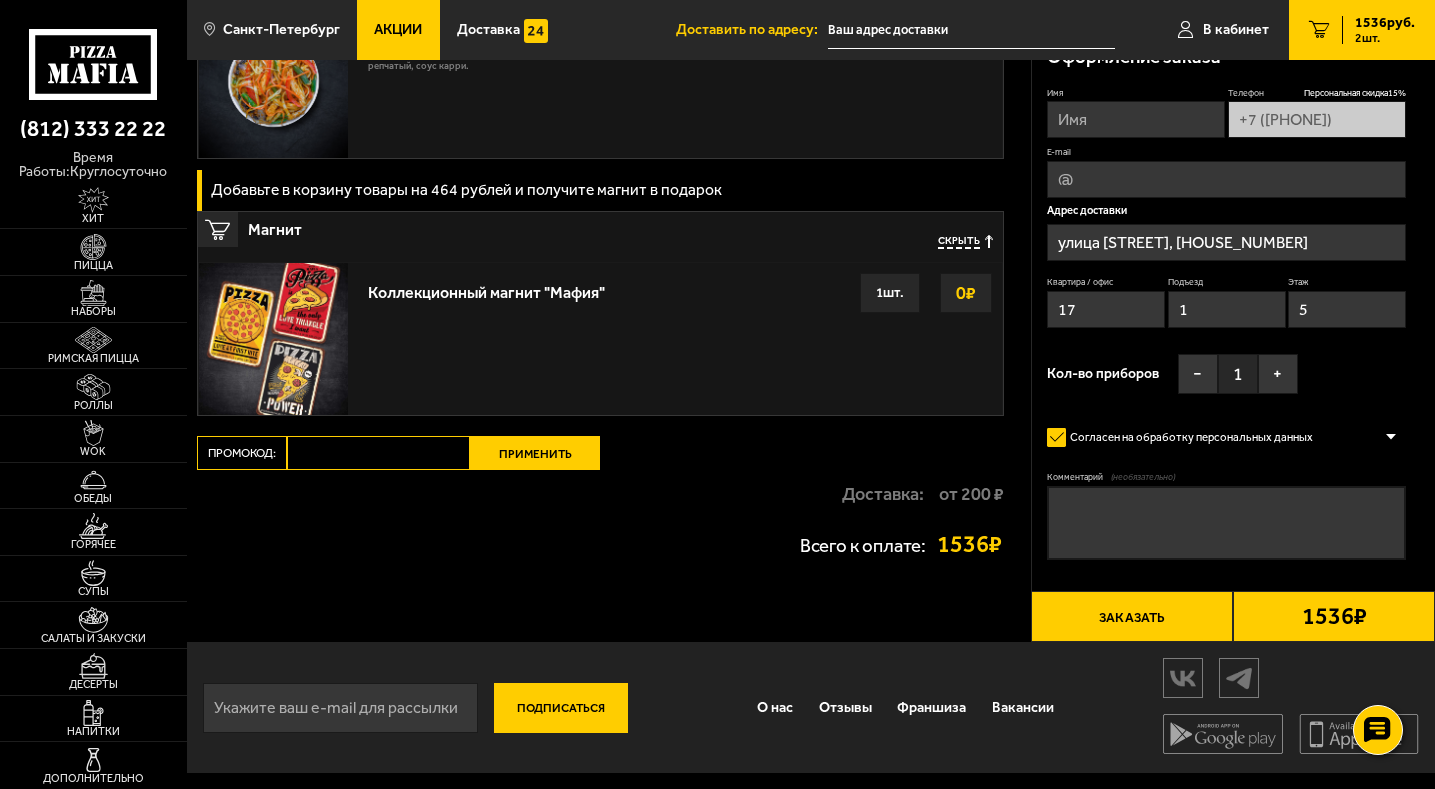 scroll, scrollTop: 2059, scrollLeft: 0, axis: vertical 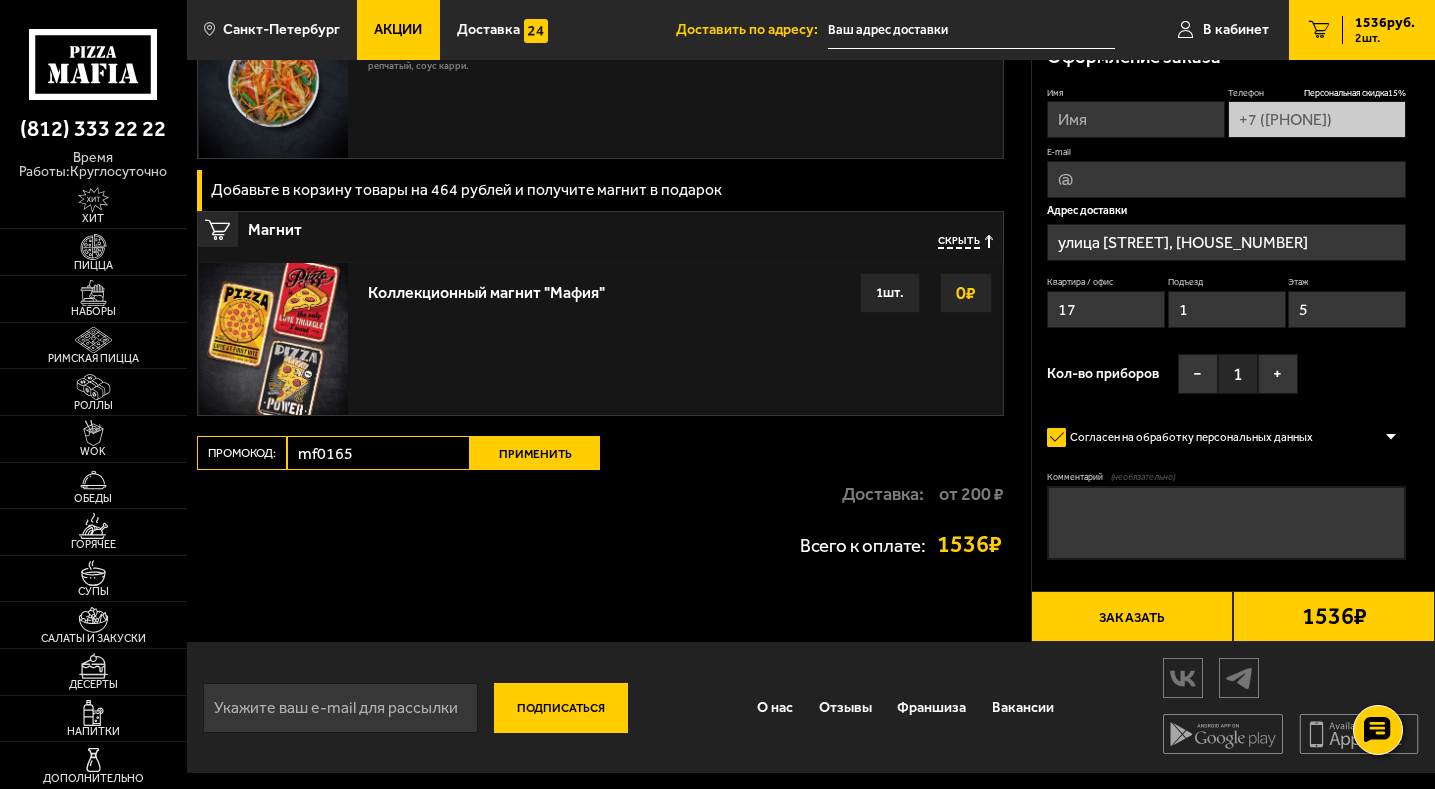 type on "mf0165" 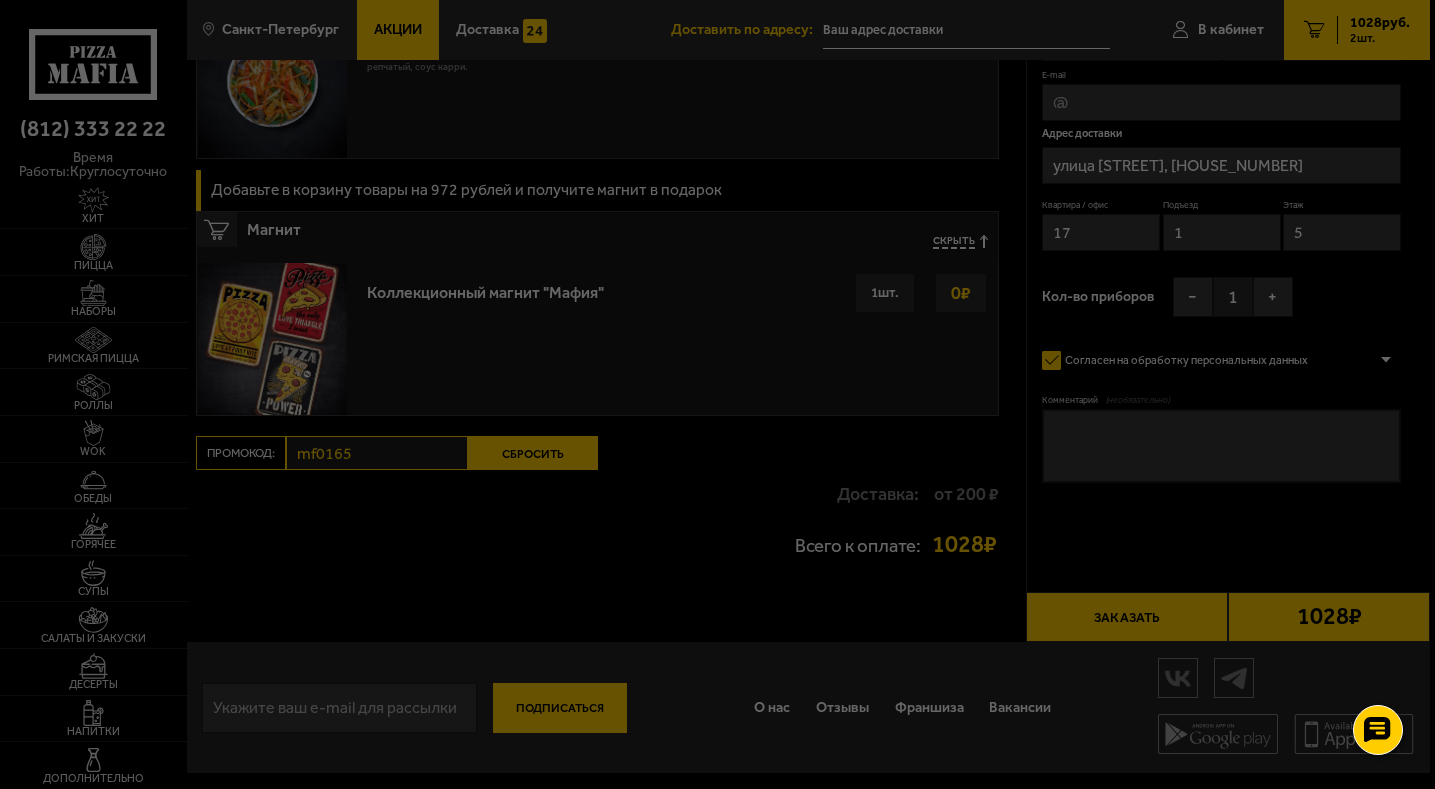 scroll, scrollTop: 1597, scrollLeft: 0, axis: vertical 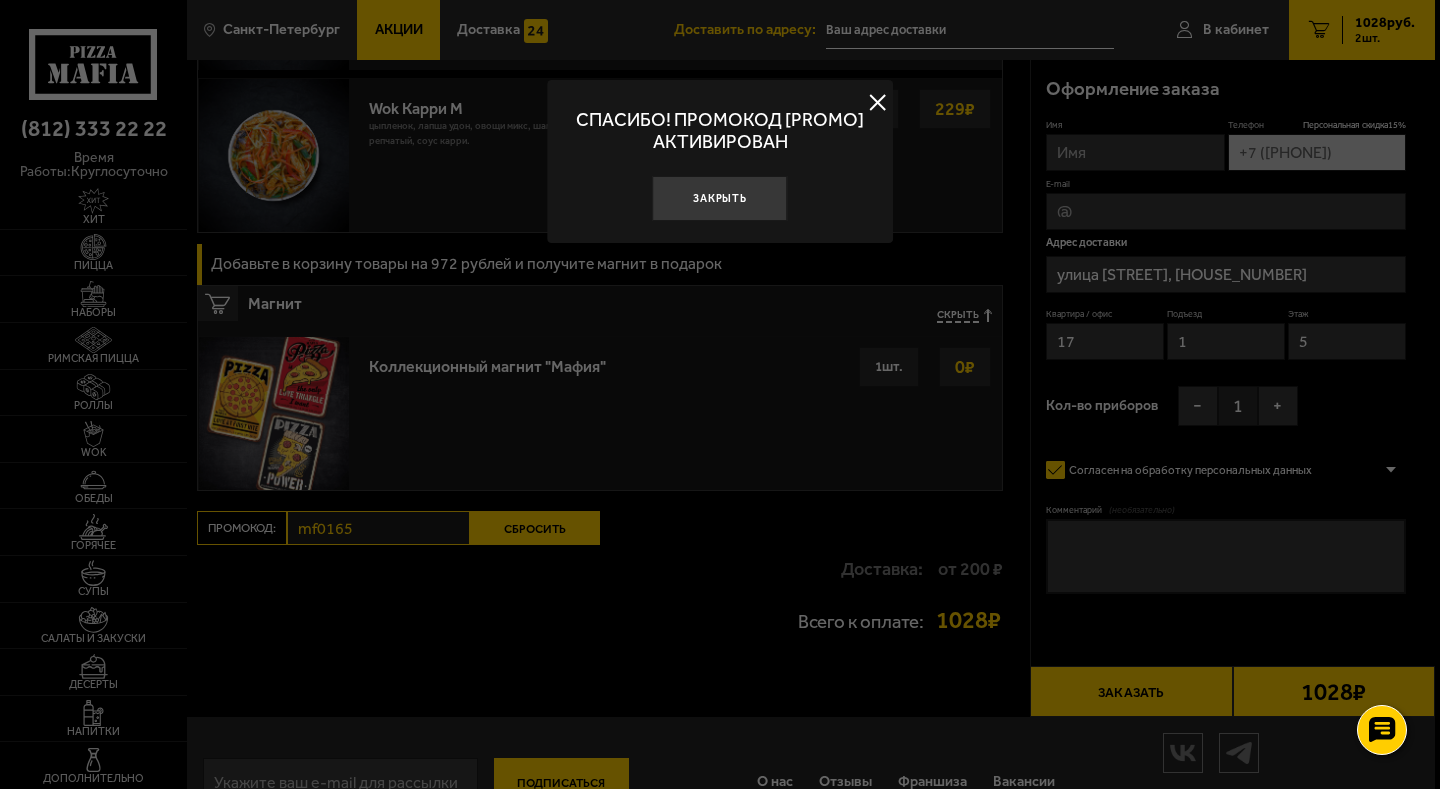 drag, startPoint x: 738, startPoint y: 191, endPoint x: 746, endPoint y: 215, distance: 25.298222 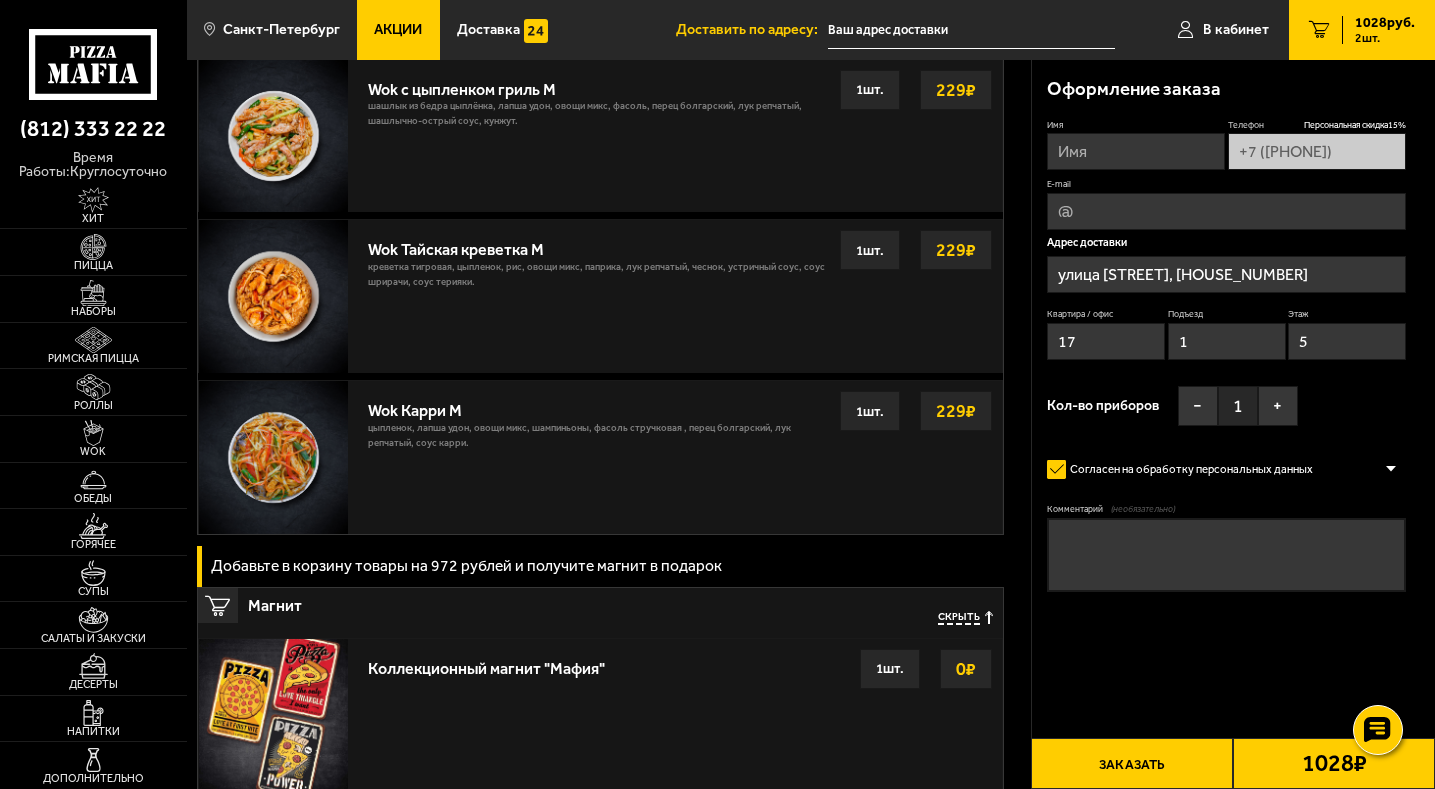 scroll, scrollTop: 1297, scrollLeft: 0, axis: vertical 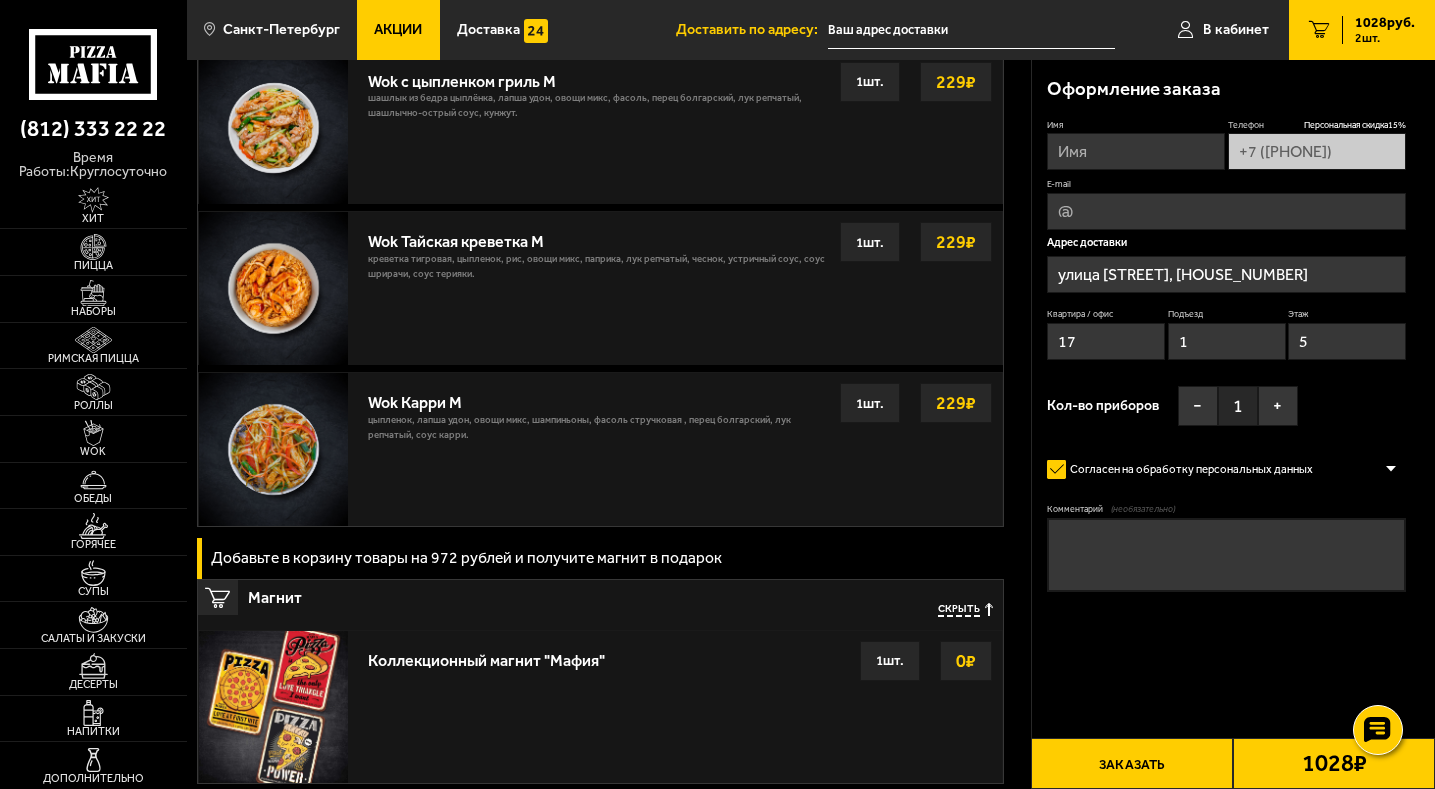 click on "Имя" at bounding box center [1136, 151] 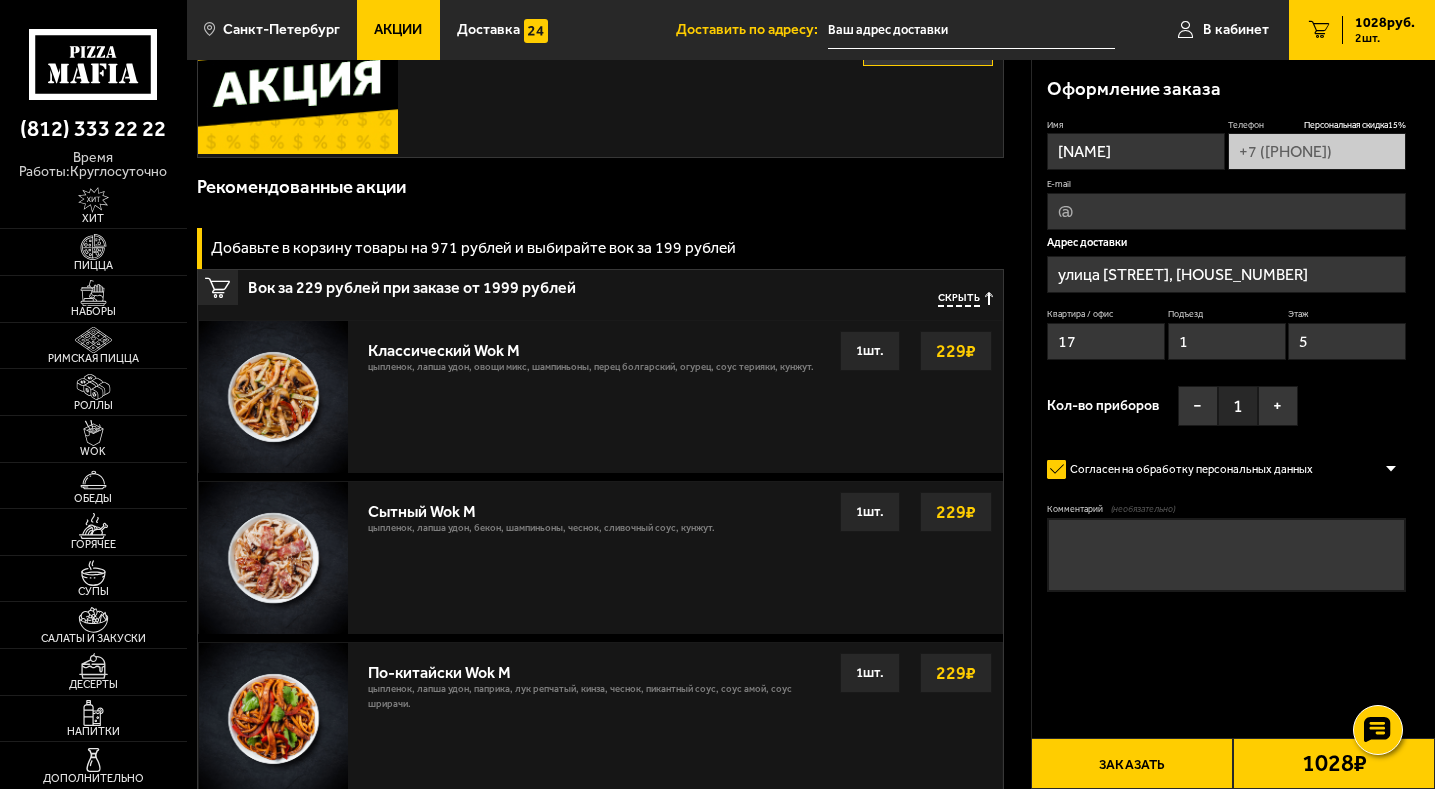 scroll, scrollTop: 497, scrollLeft: 0, axis: vertical 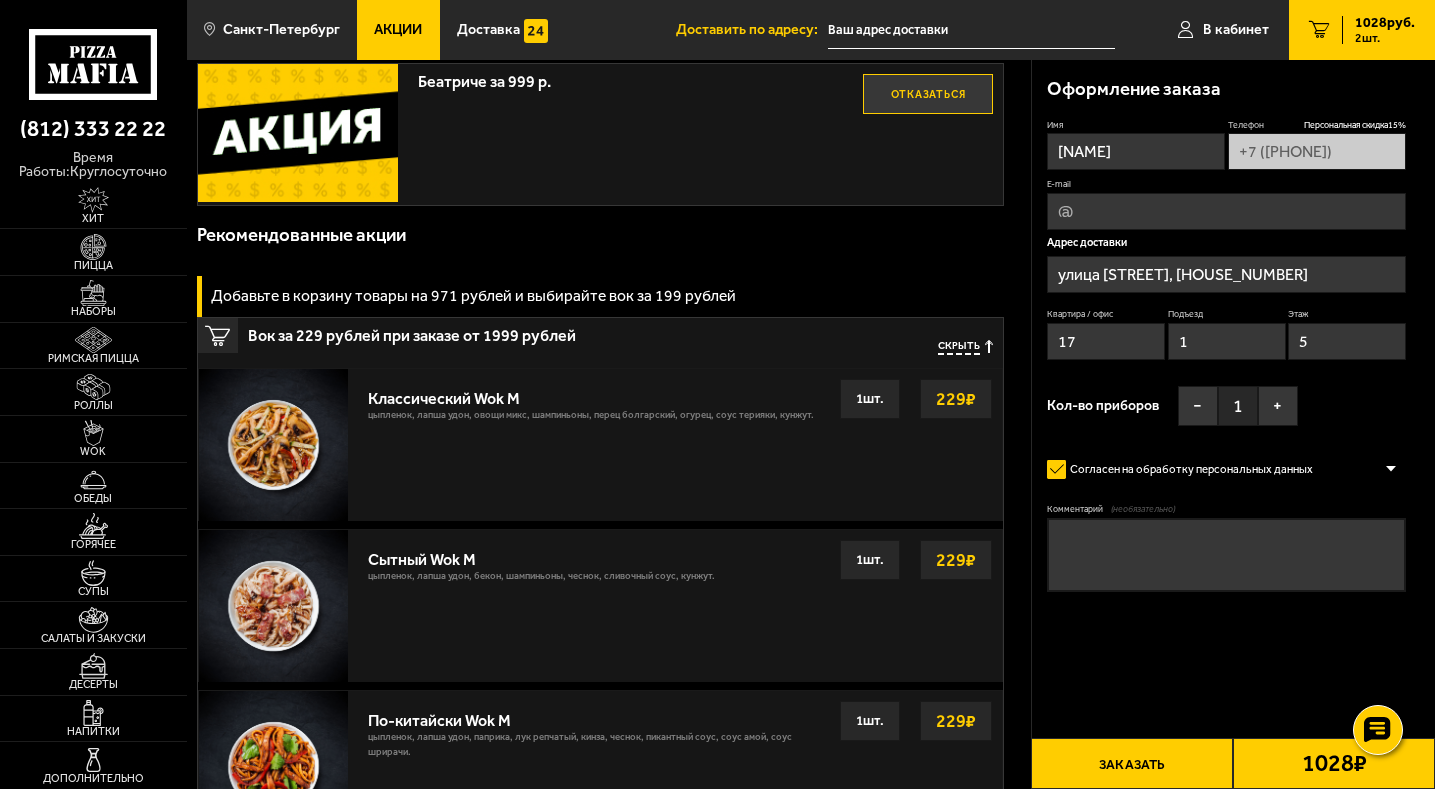 click on "1  шт." at bounding box center [870, 399] 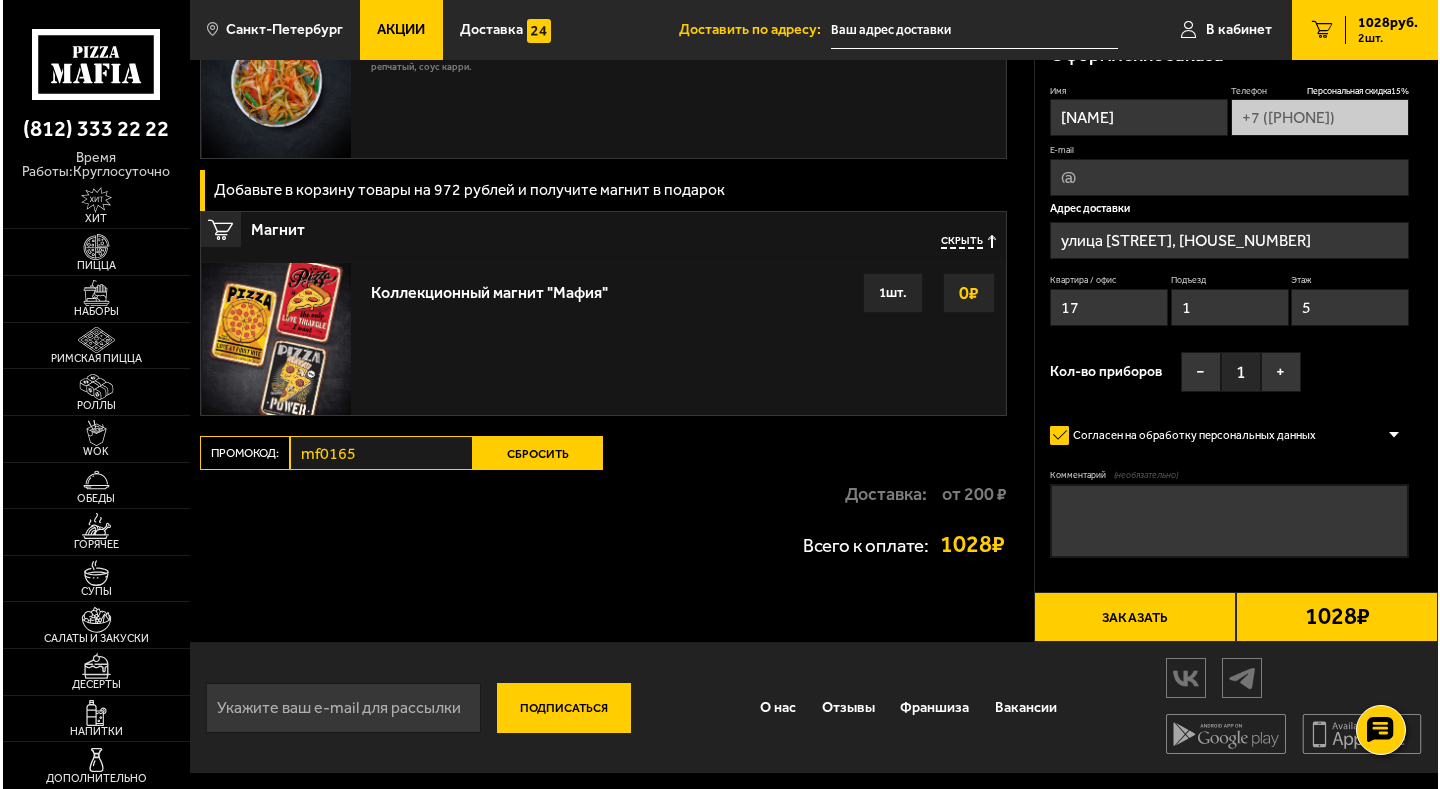 scroll, scrollTop: 1672, scrollLeft: 0, axis: vertical 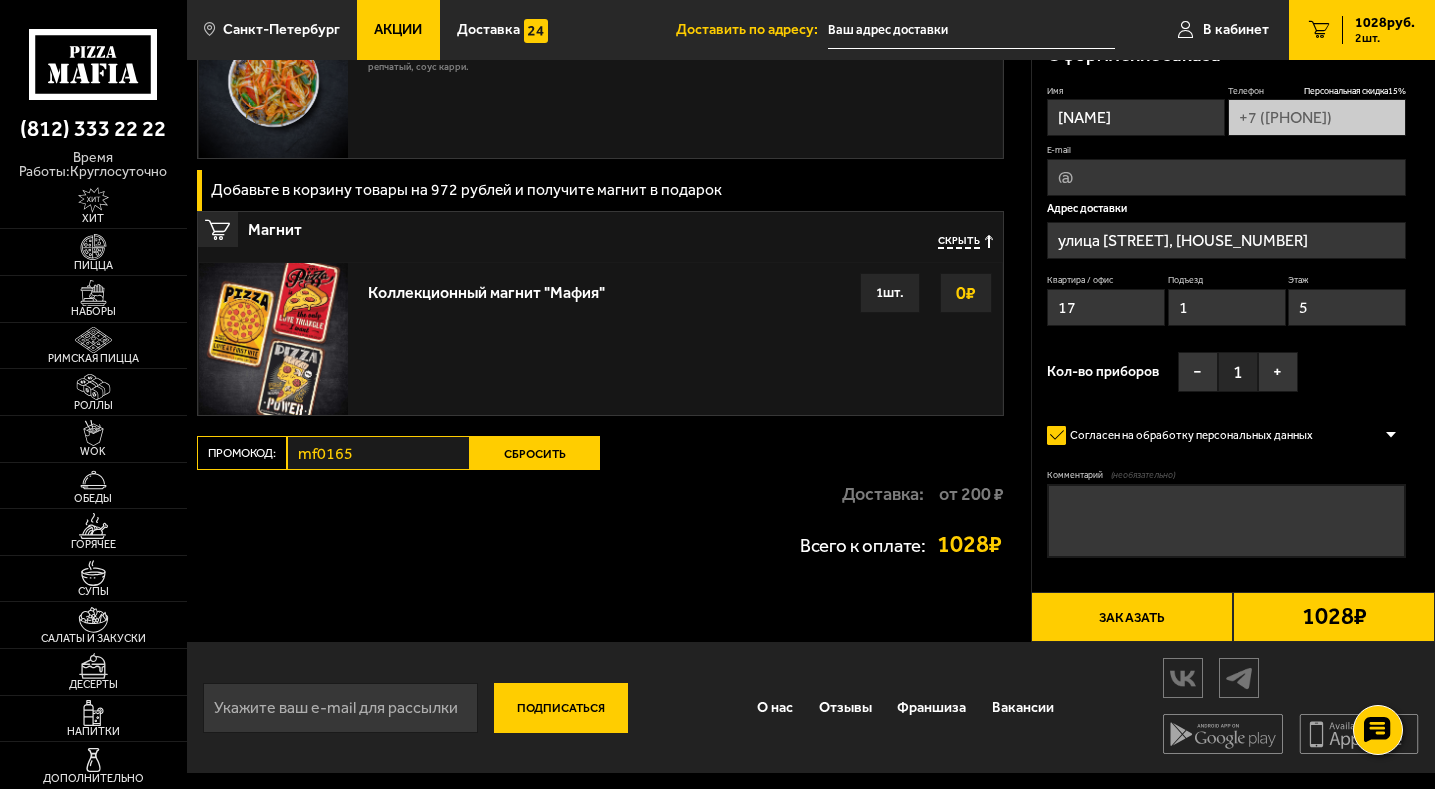 click on "Заказать" at bounding box center [1132, 617] 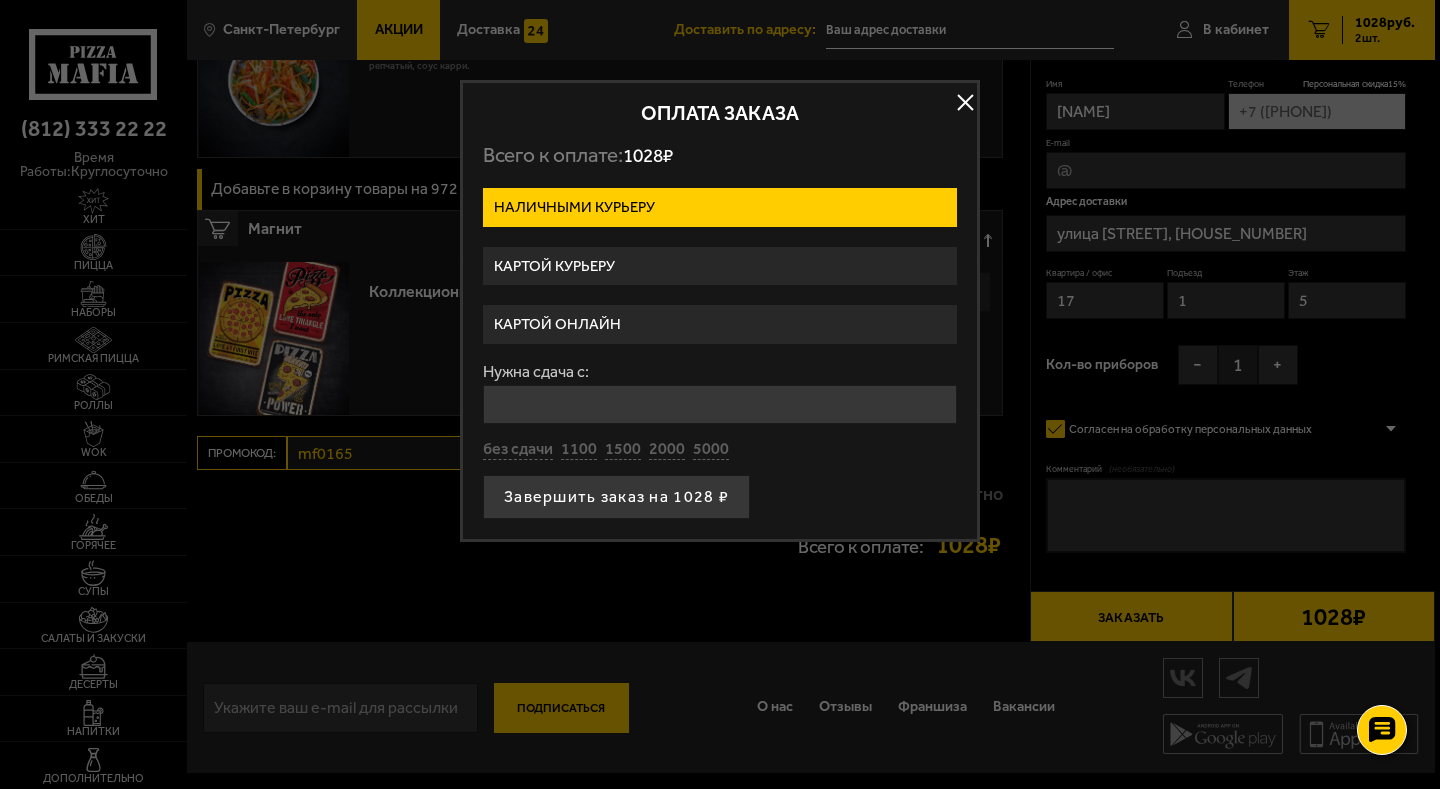 click on "Картой онлайн" at bounding box center (720, 324) 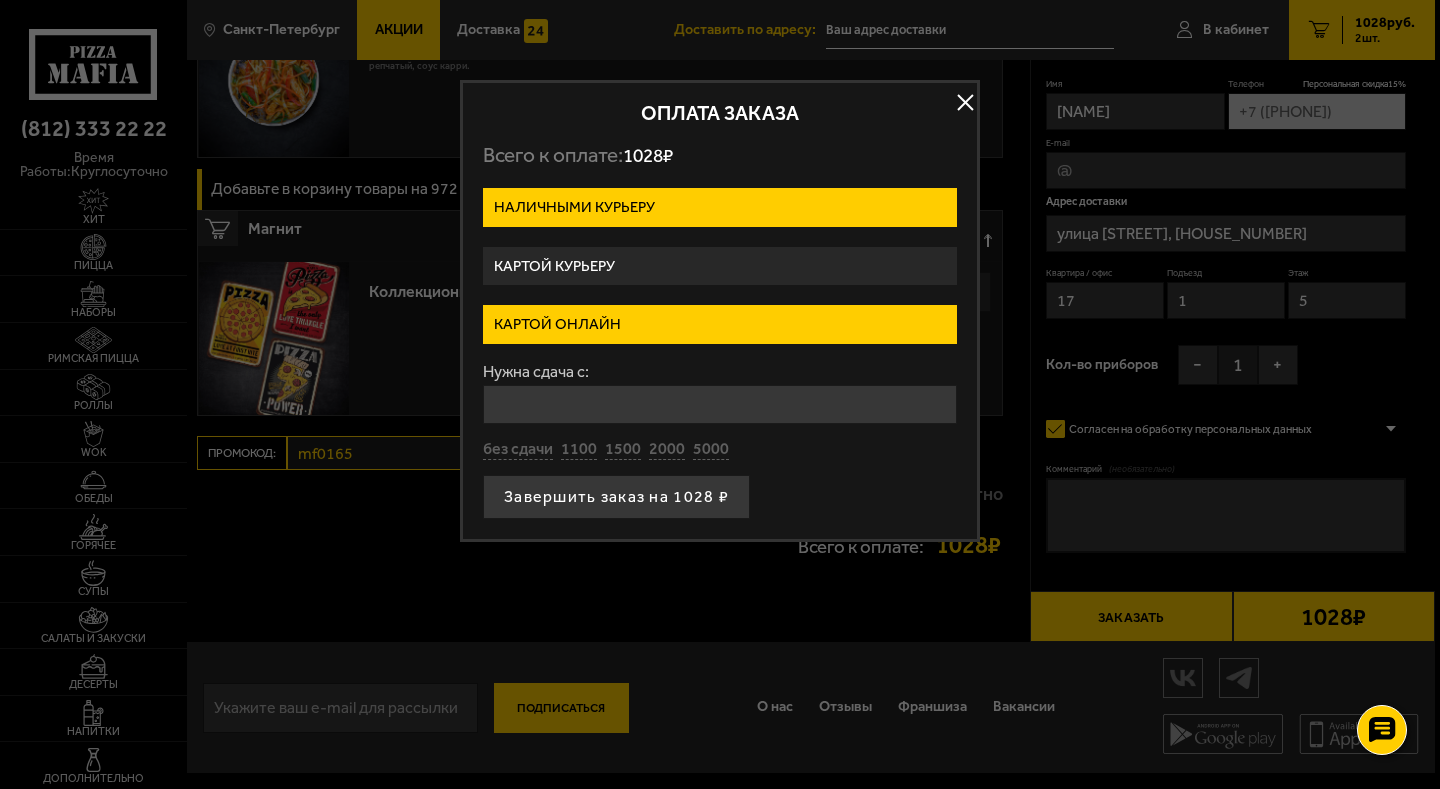 click on "Картой онлайн" at bounding box center (720, 324) 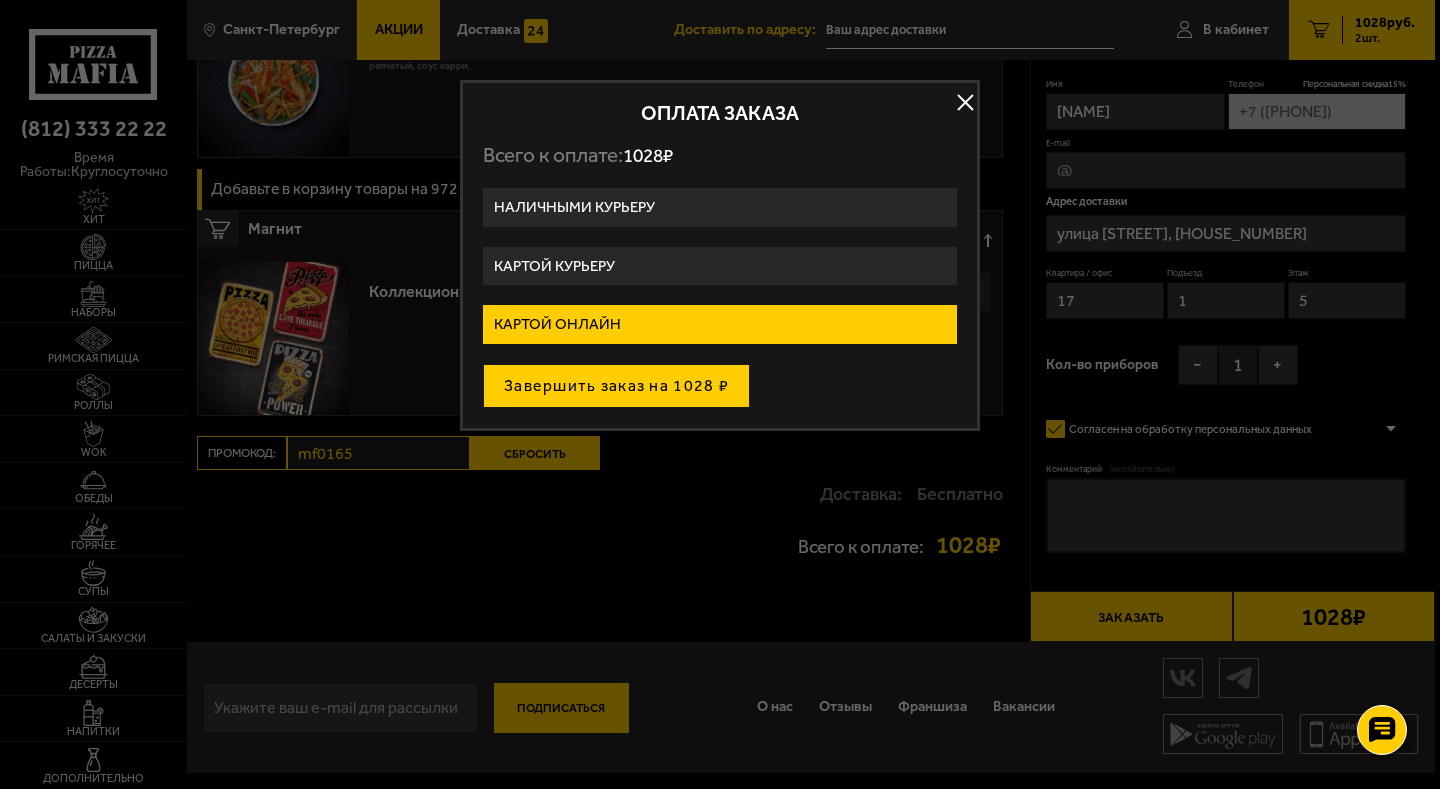 click on "Завершить заказ на 1028 ₽" at bounding box center [616, 386] 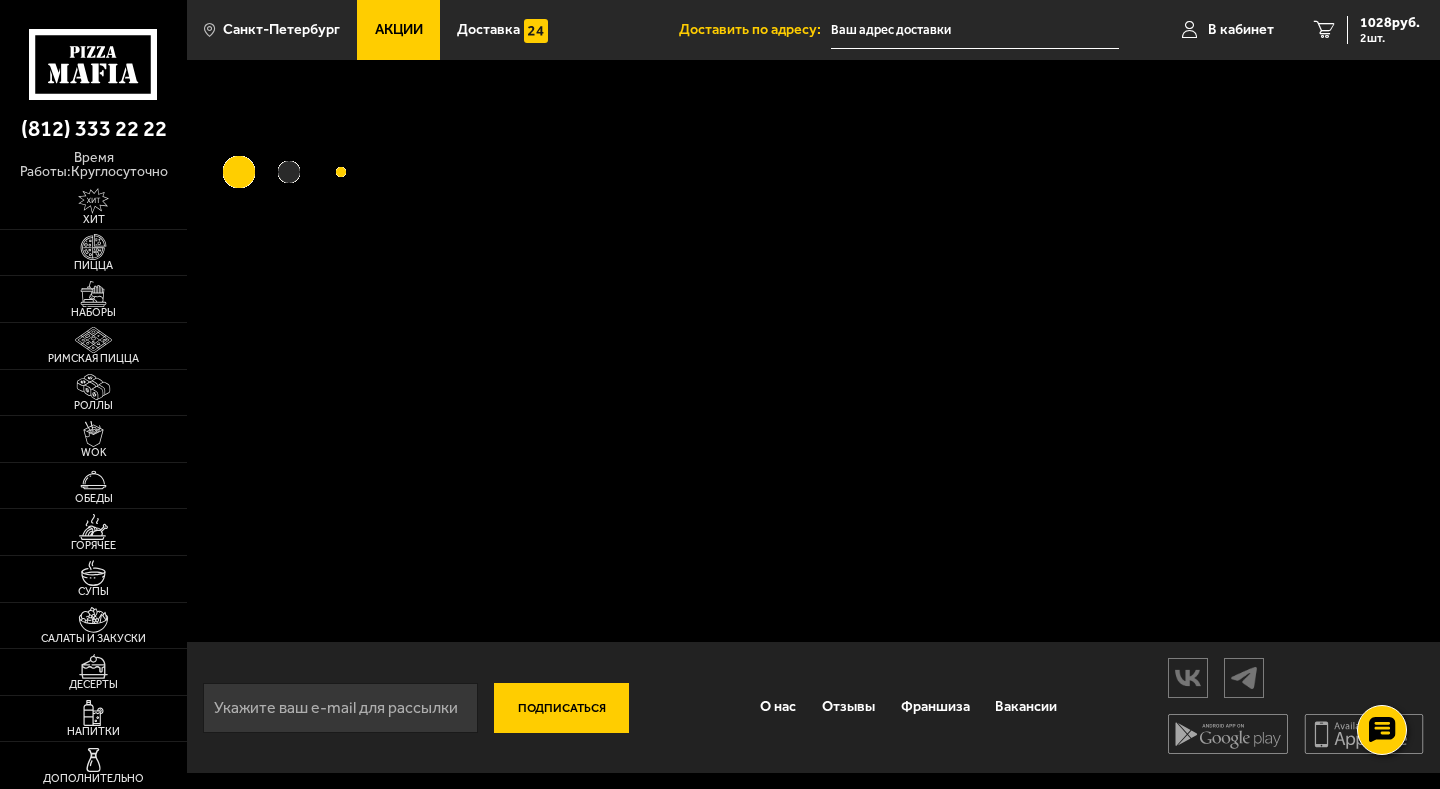 scroll, scrollTop: 0, scrollLeft: 0, axis: both 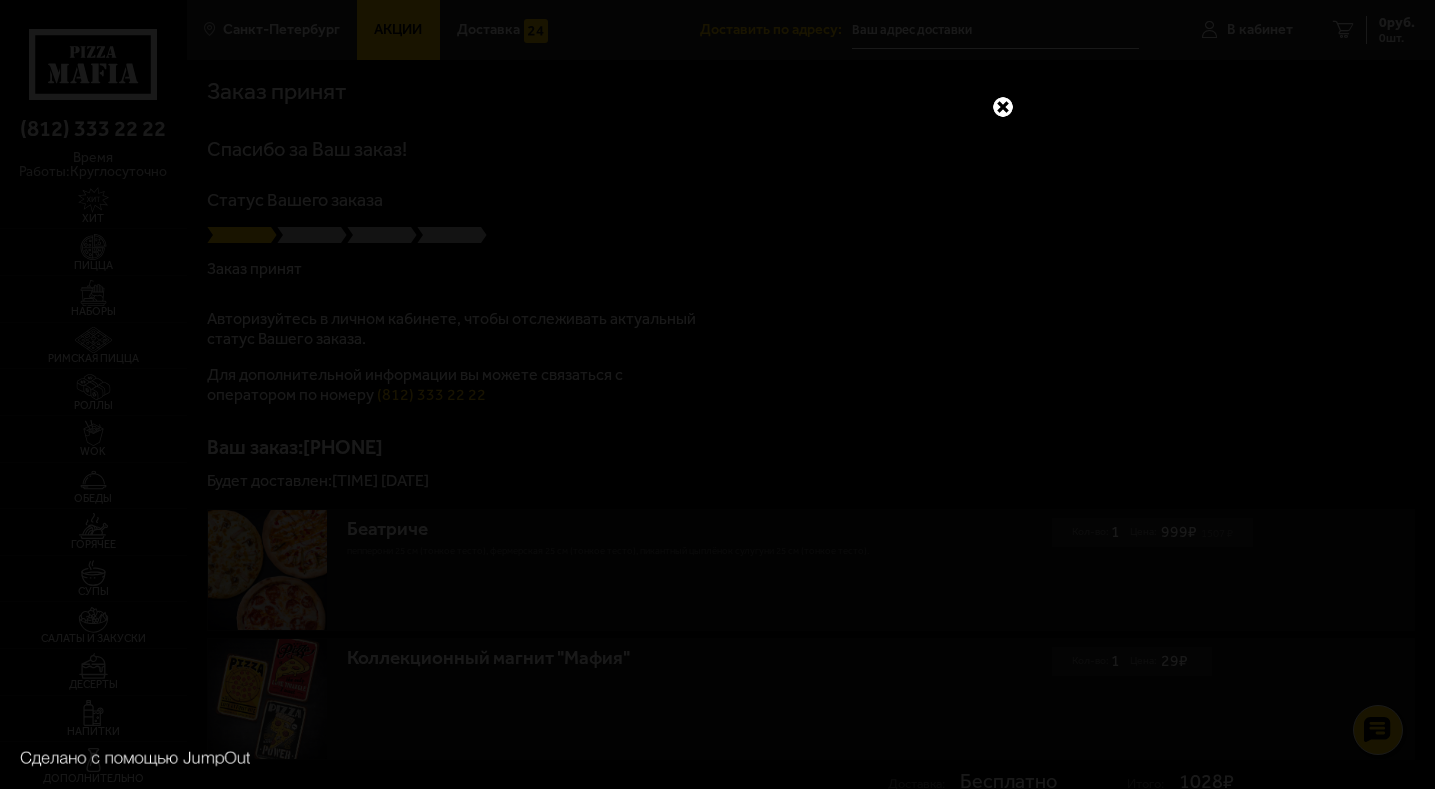 click at bounding box center [1003, 107] 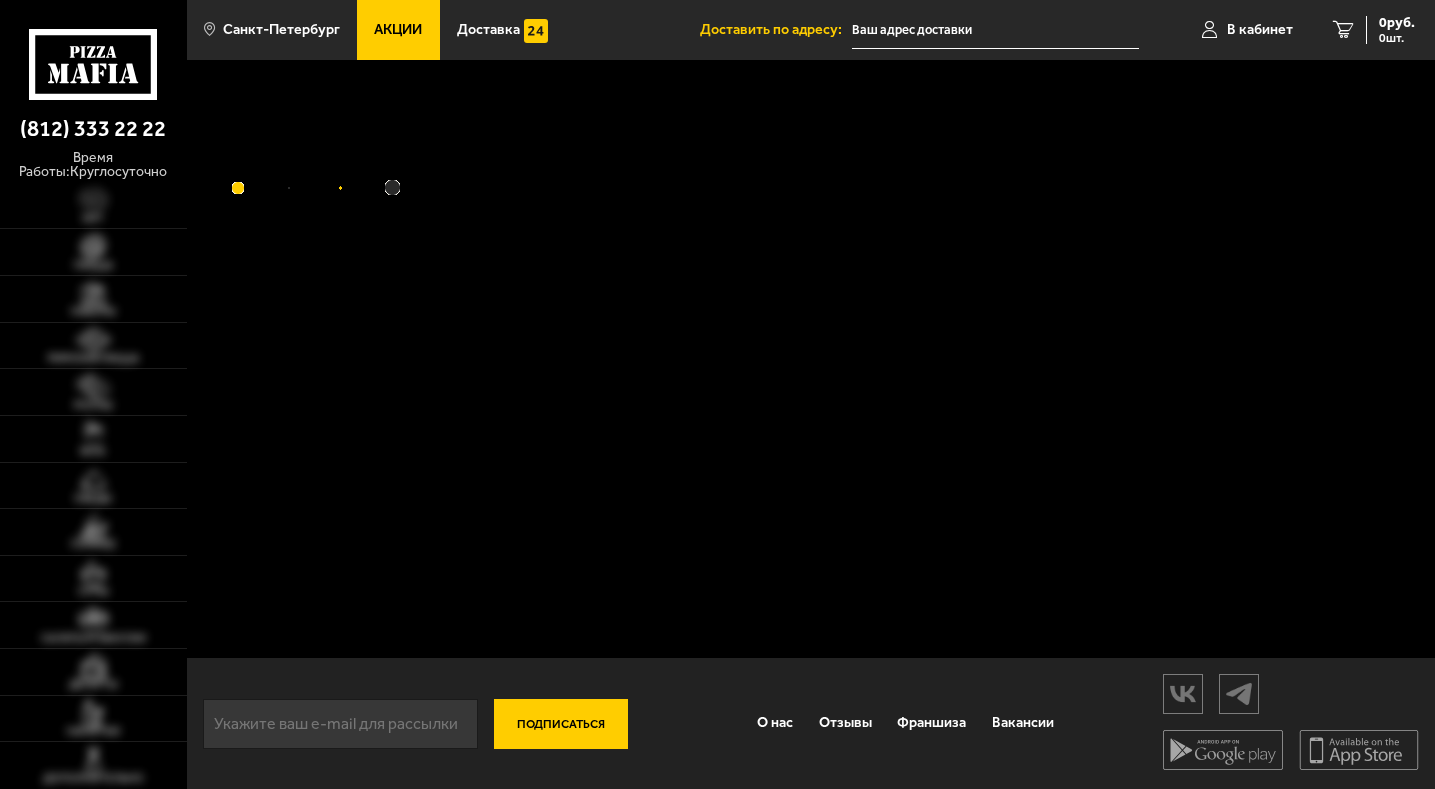 scroll, scrollTop: 0, scrollLeft: 0, axis: both 